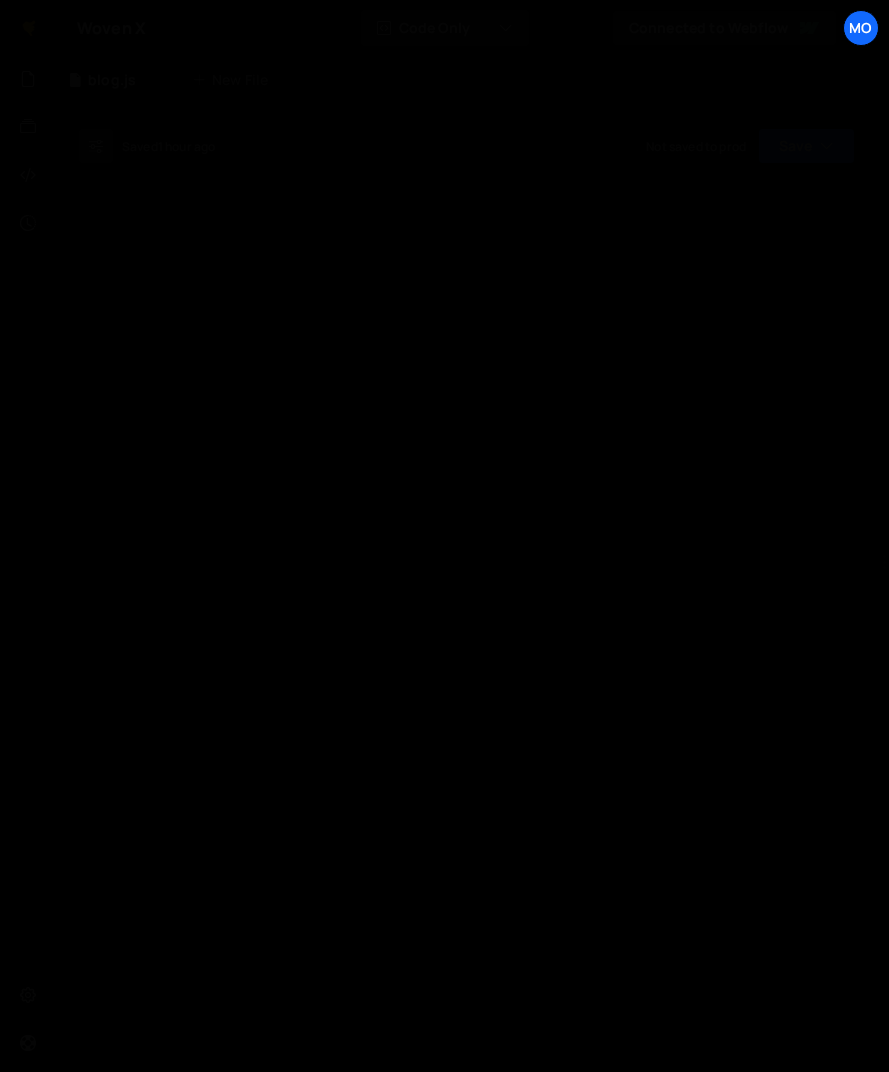 scroll, scrollTop: 0, scrollLeft: 0, axis: both 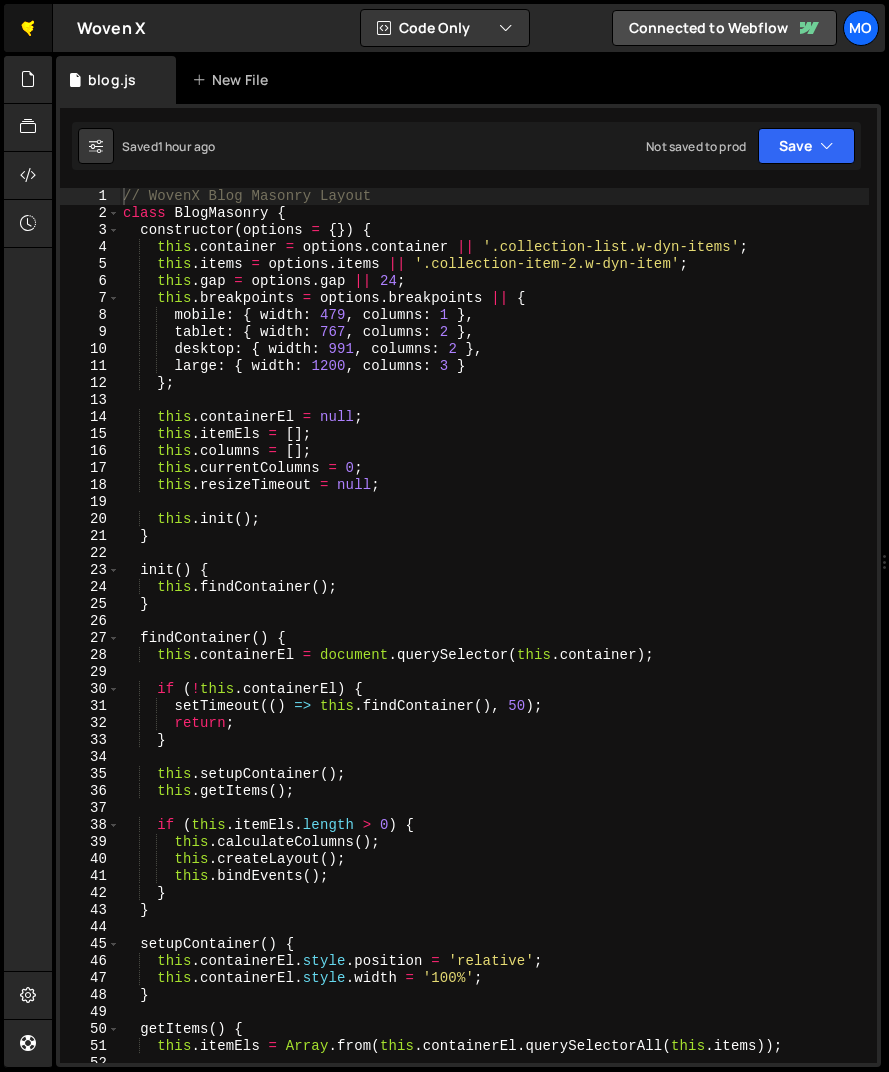 click on "🤙" at bounding box center (28, 28) 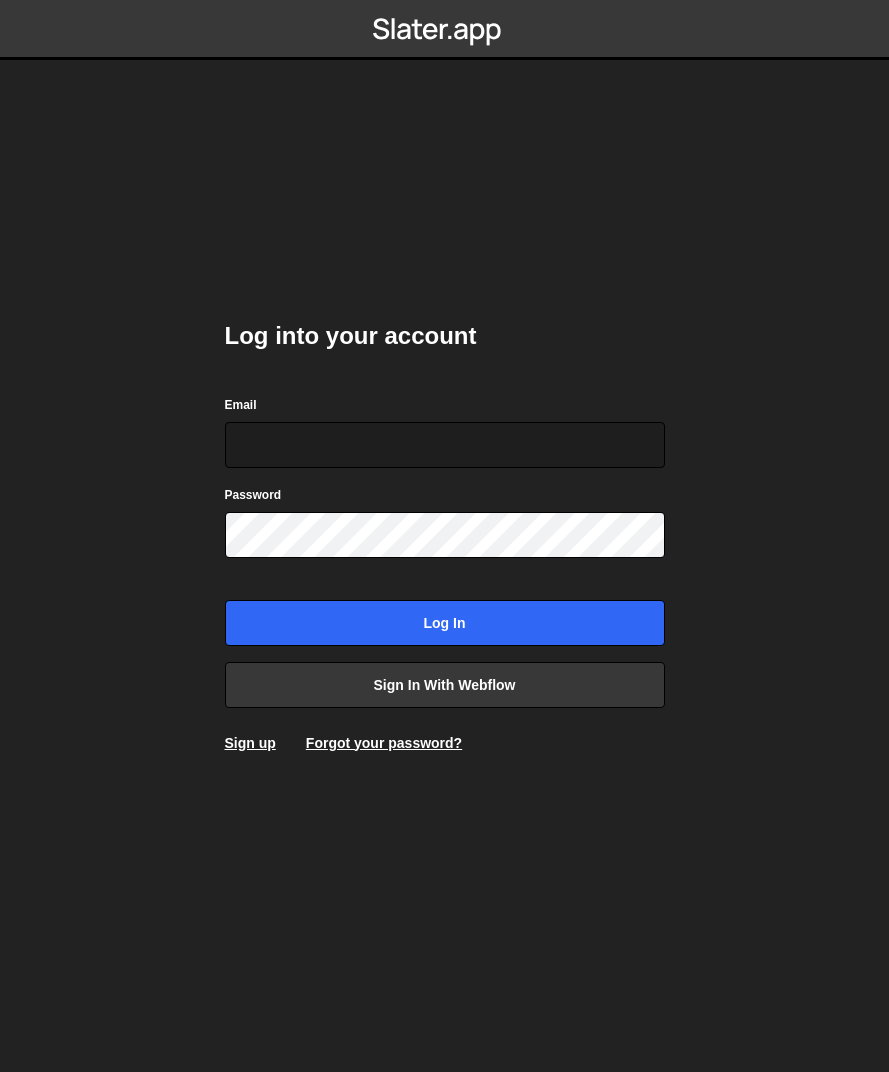 scroll, scrollTop: 0, scrollLeft: 0, axis: both 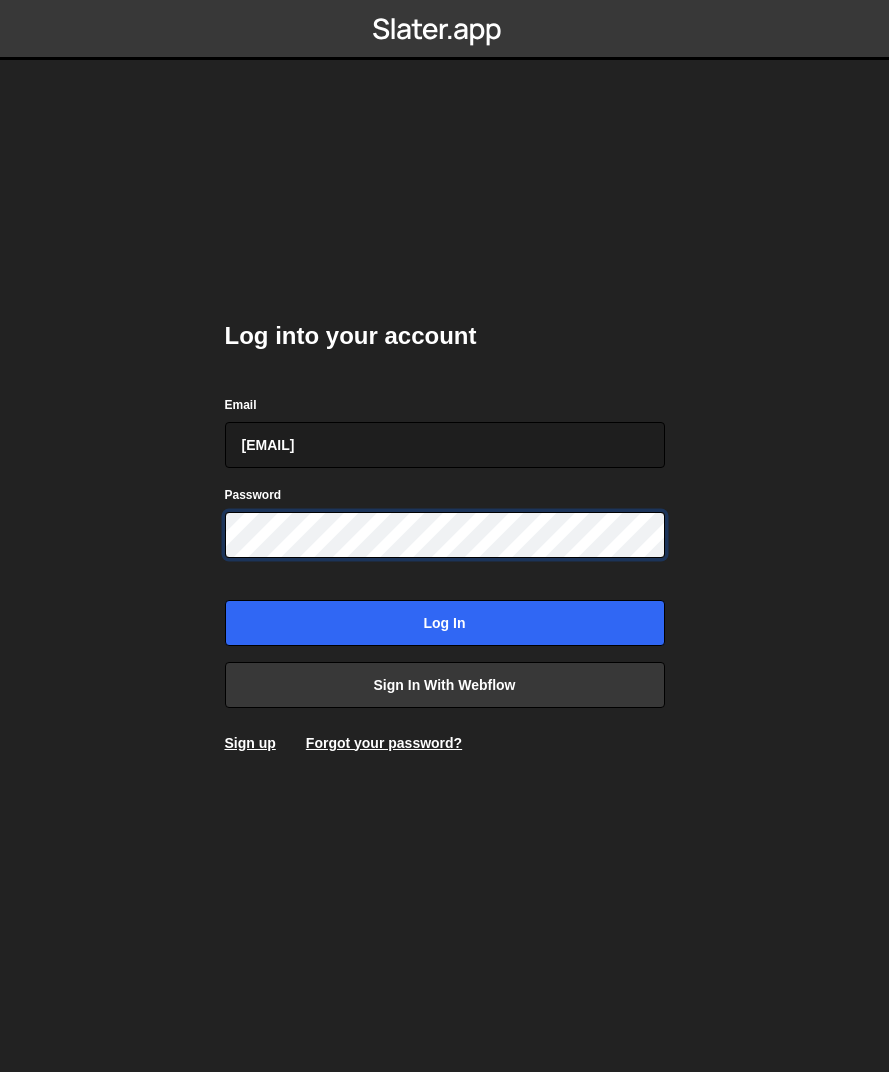 click on "Log in" at bounding box center [445, 623] 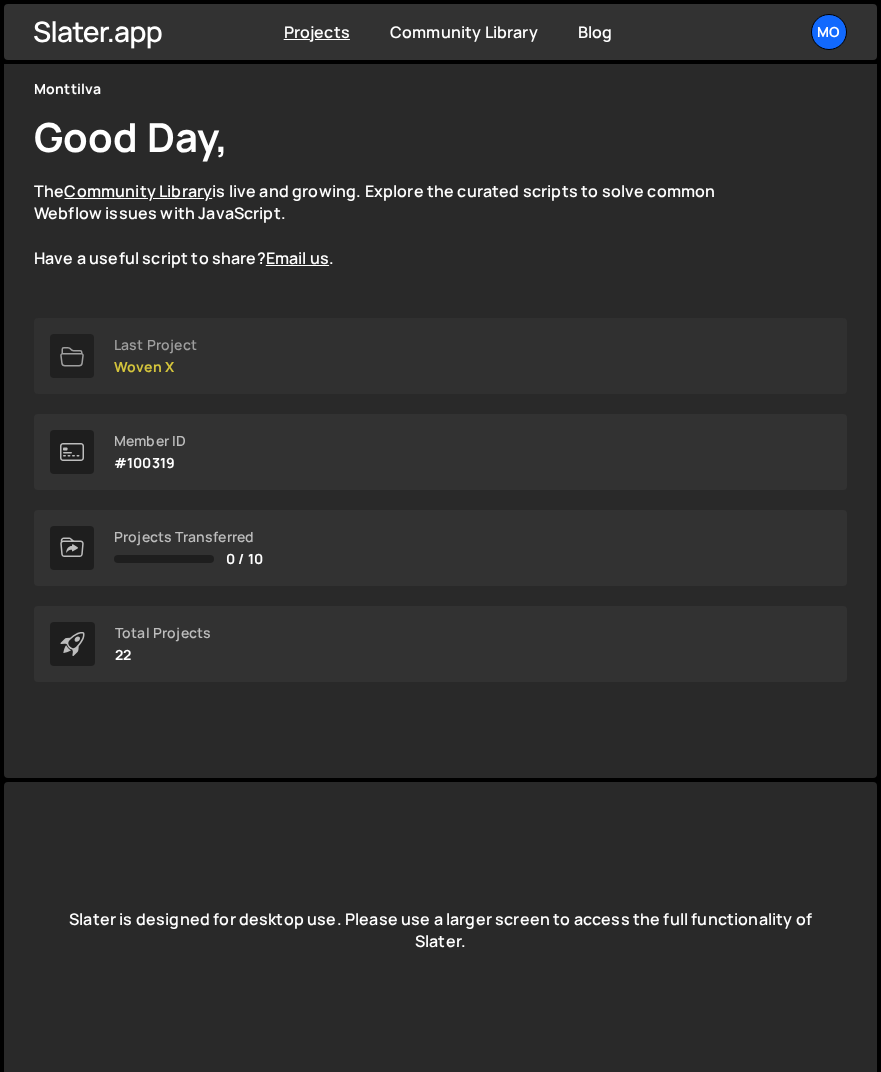 scroll, scrollTop: 91, scrollLeft: 0, axis: vertical 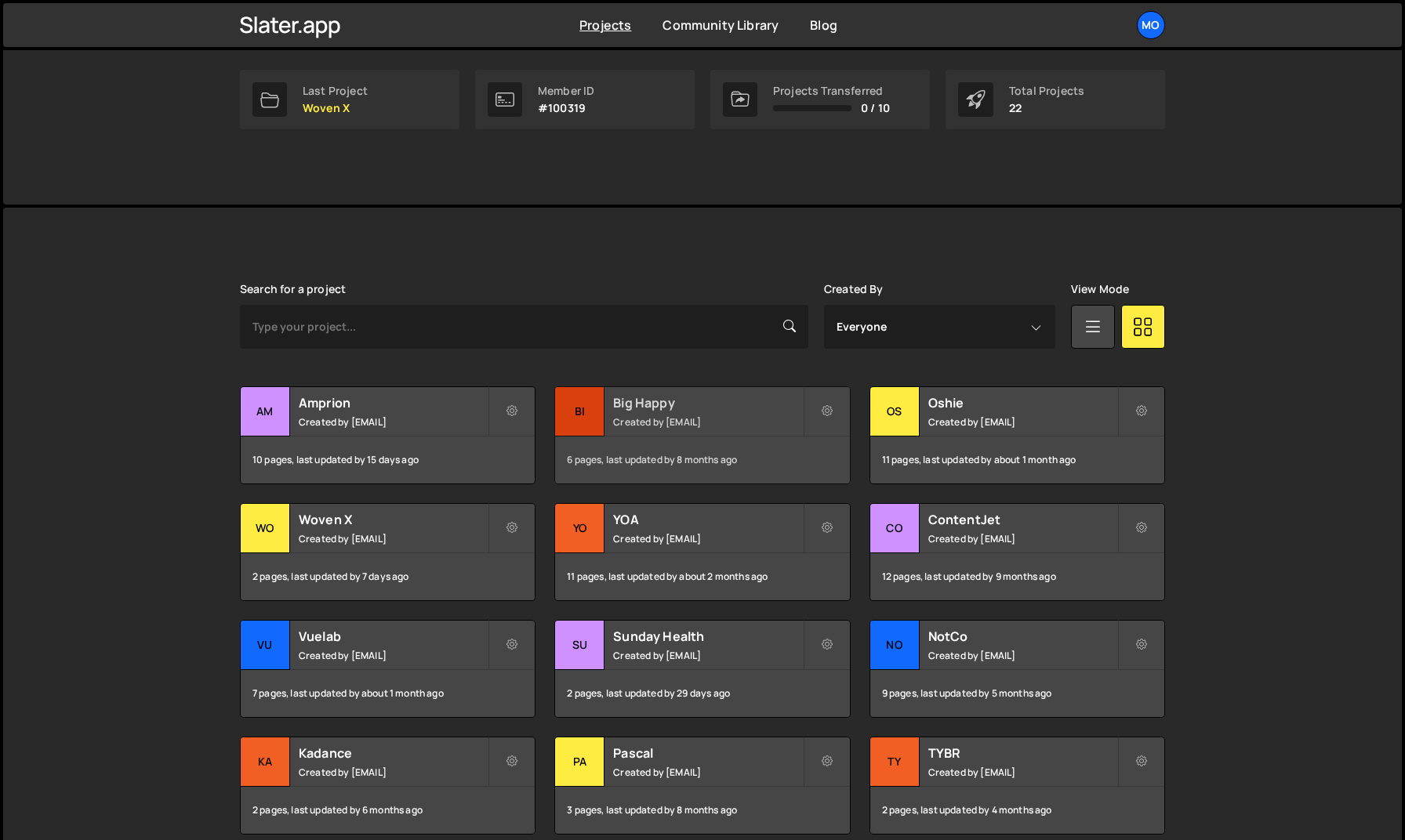 click on "Big Happy
Created by [EMAIL]" at bounding box center (702, 411) 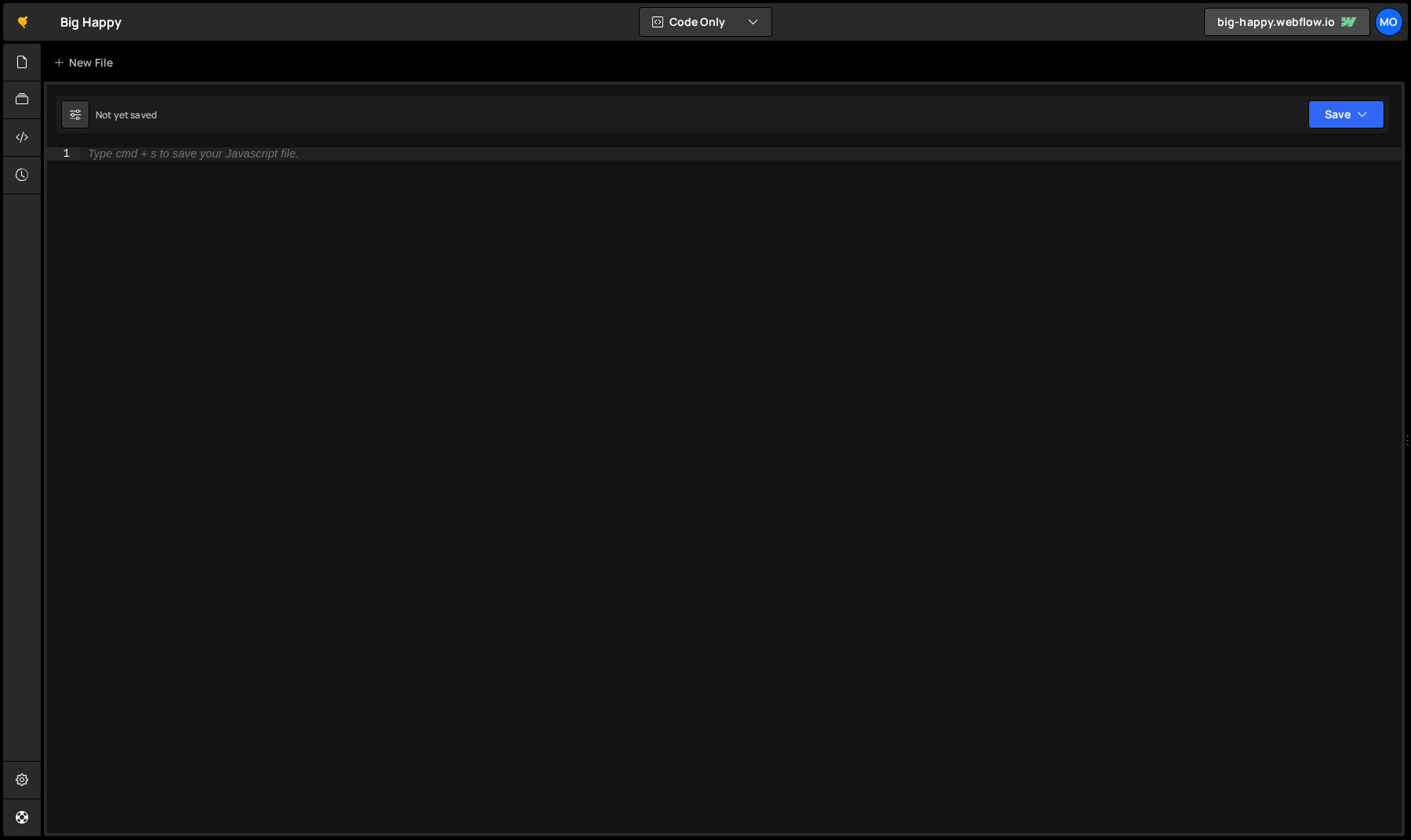 scroll, scrollTop: 0, scrollLeft: 0, axis: both 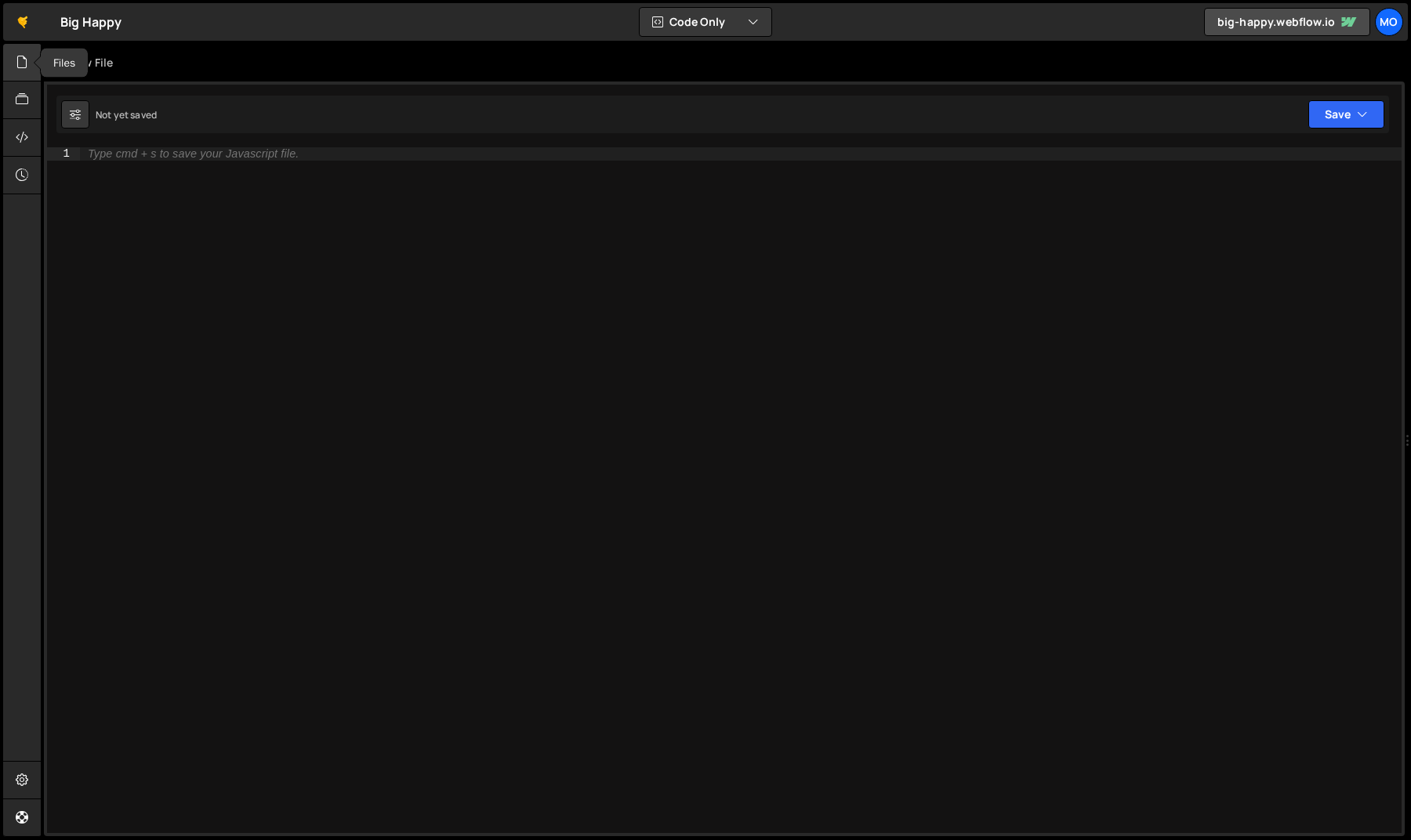 click at bounding box center (22, 63) 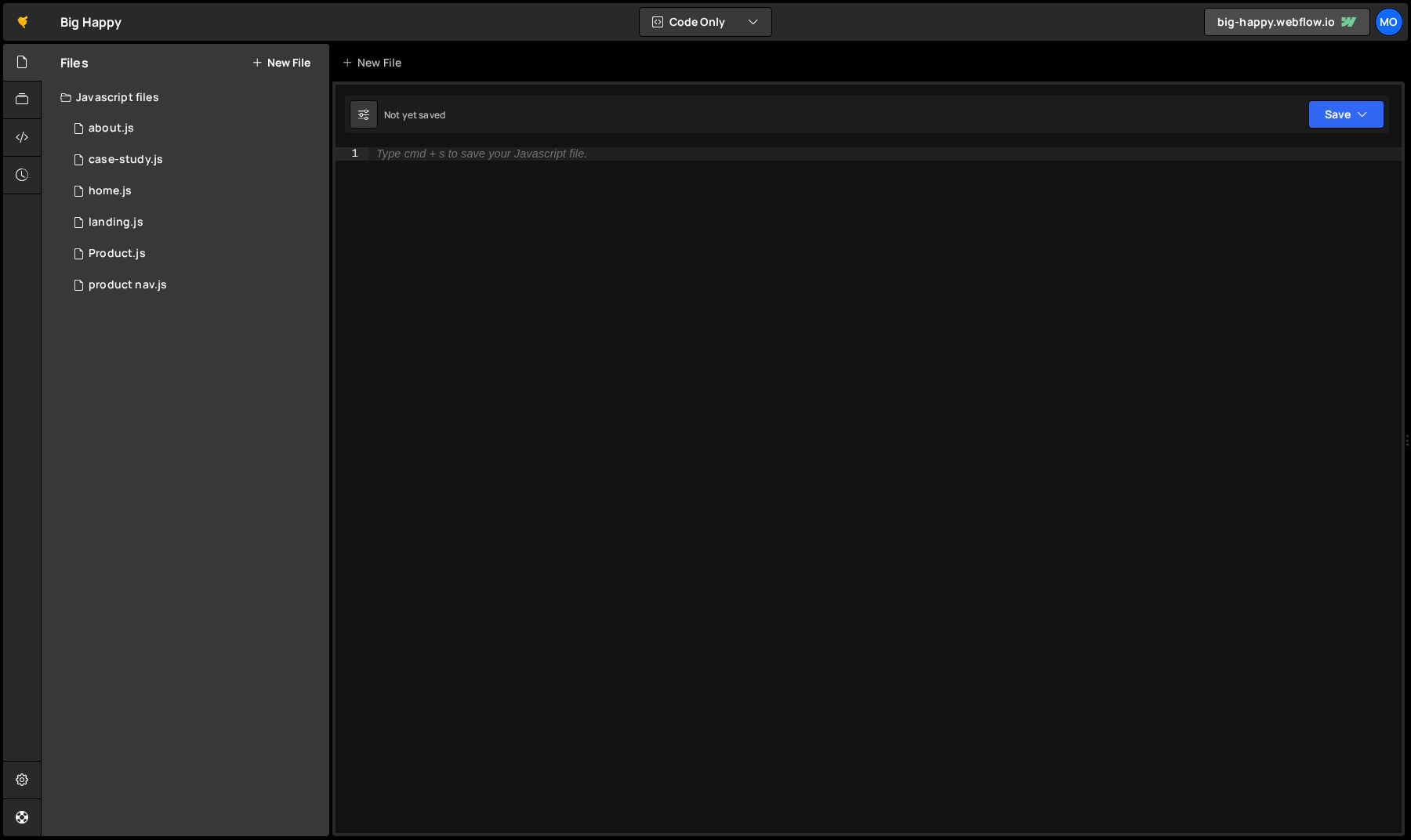 click on "New File" at bounding box center (281, 63) 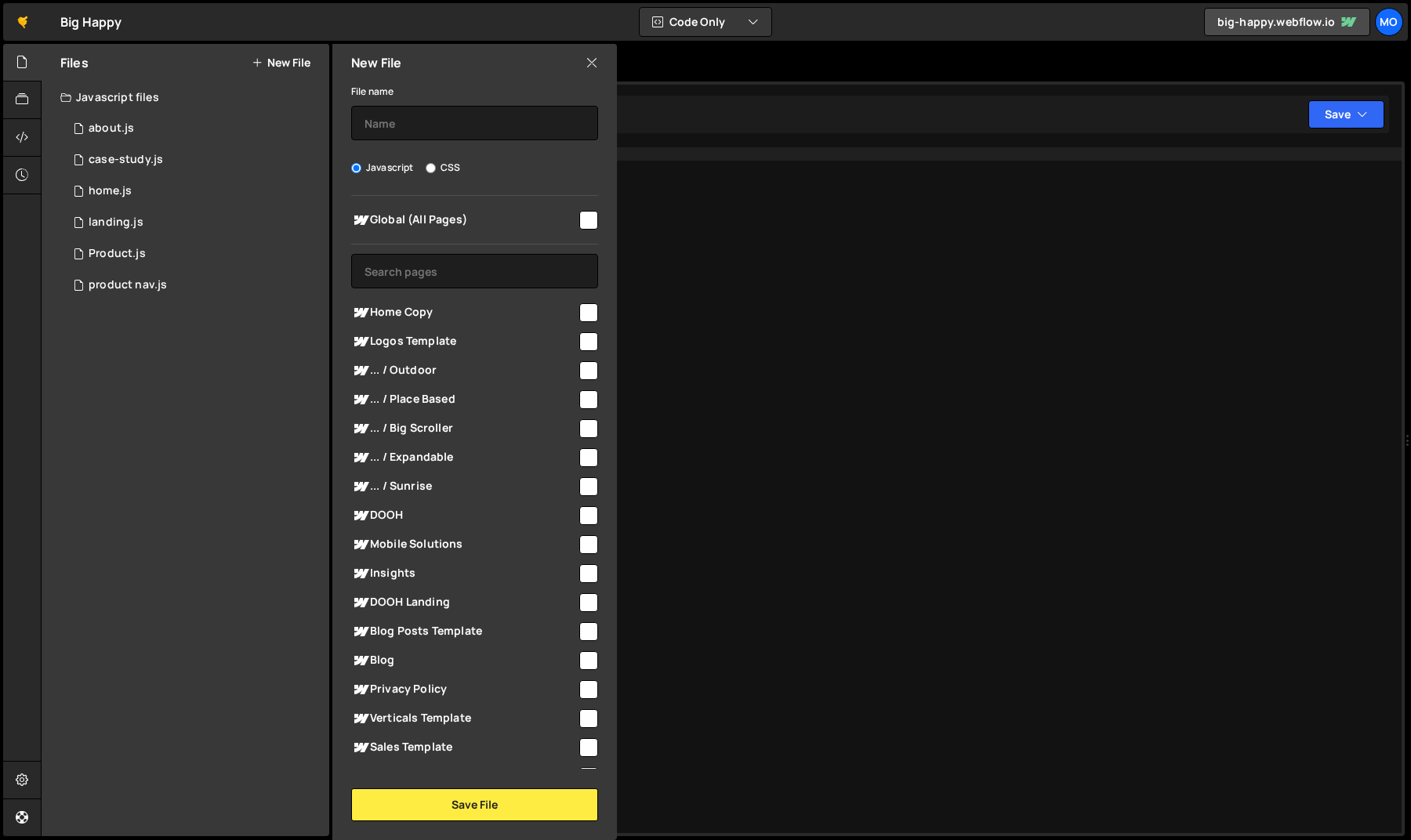 click on "Global (All Pages)" at bounding box center (464, 220) 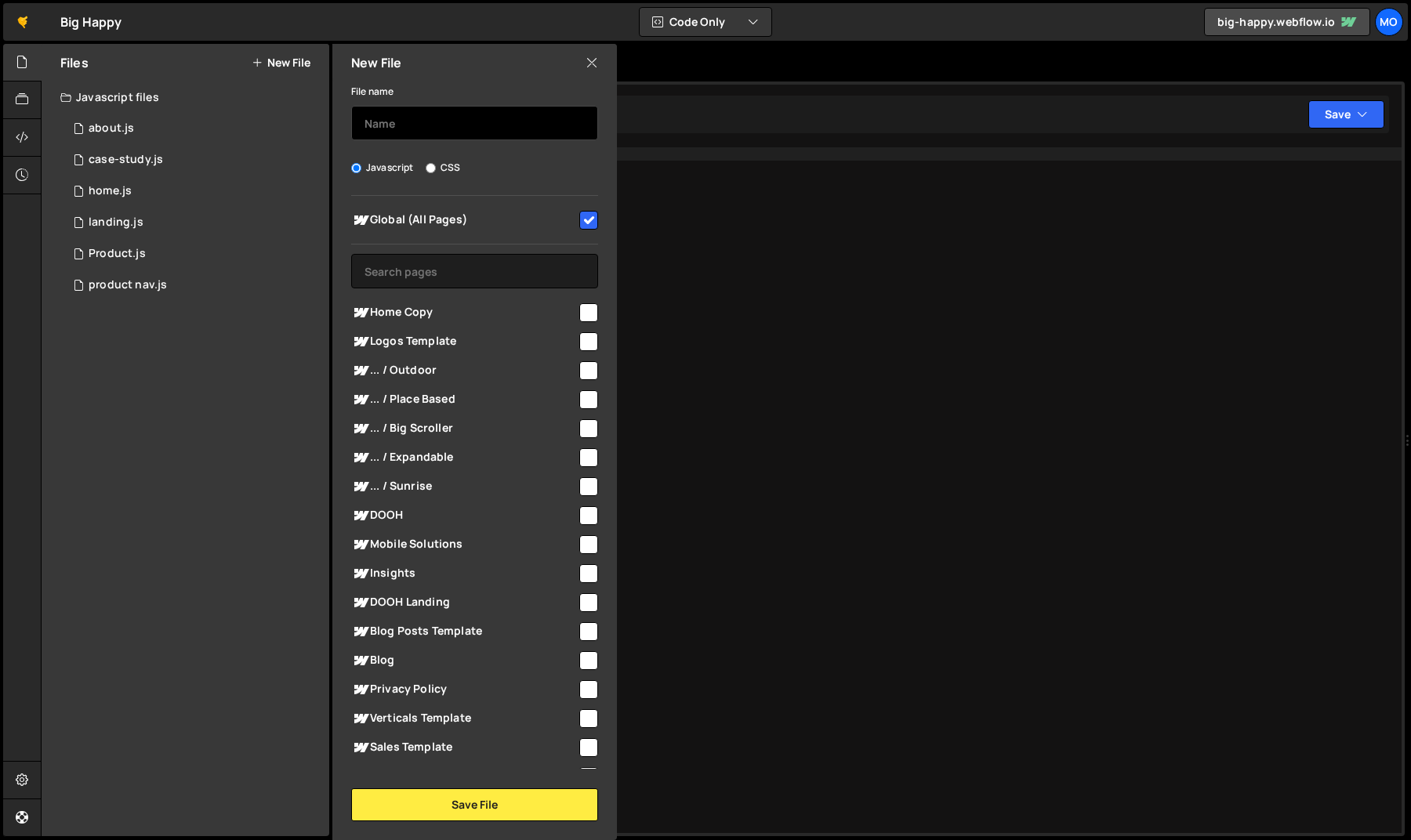 click at bounding box center (474, 123) 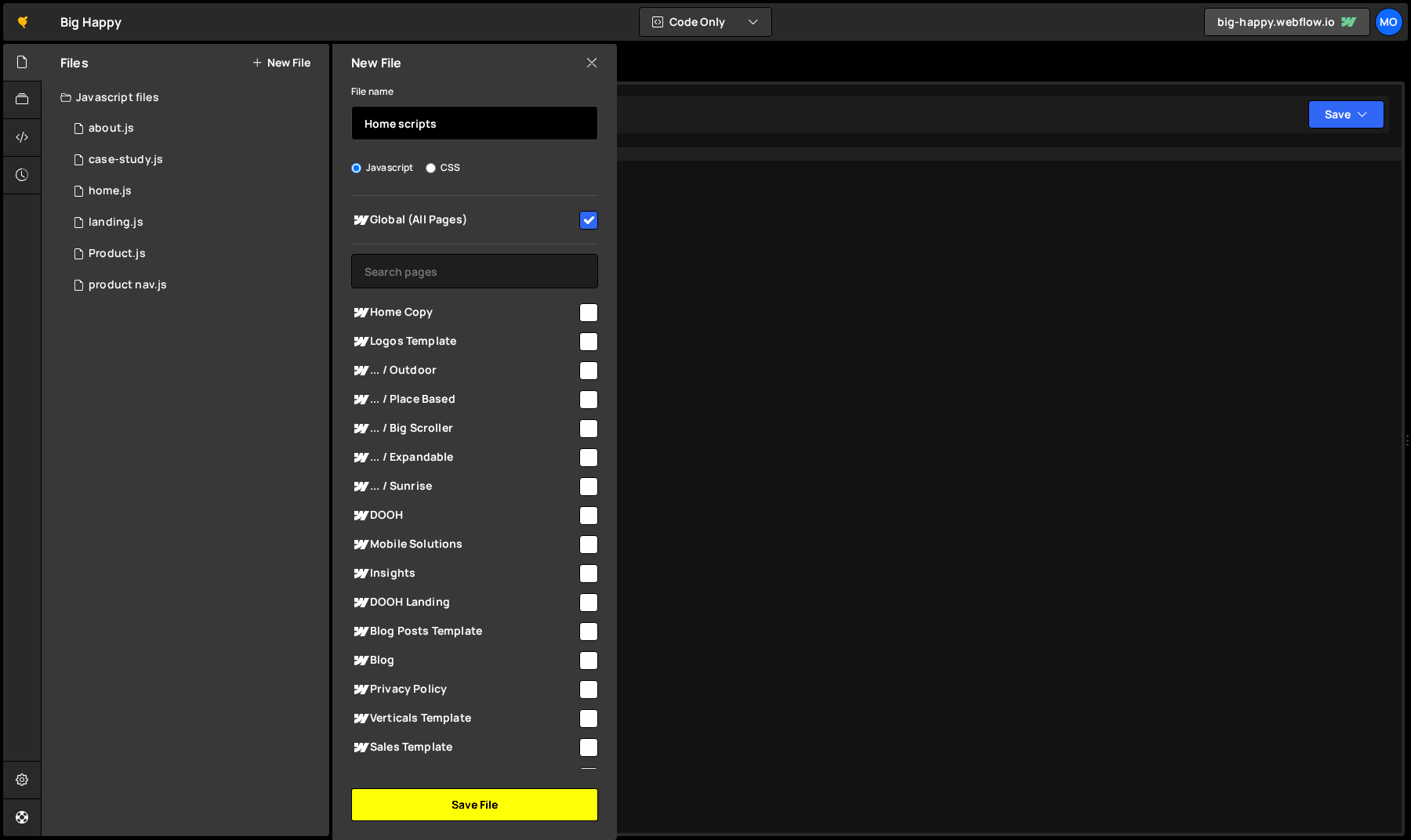 type on "Home scripts" 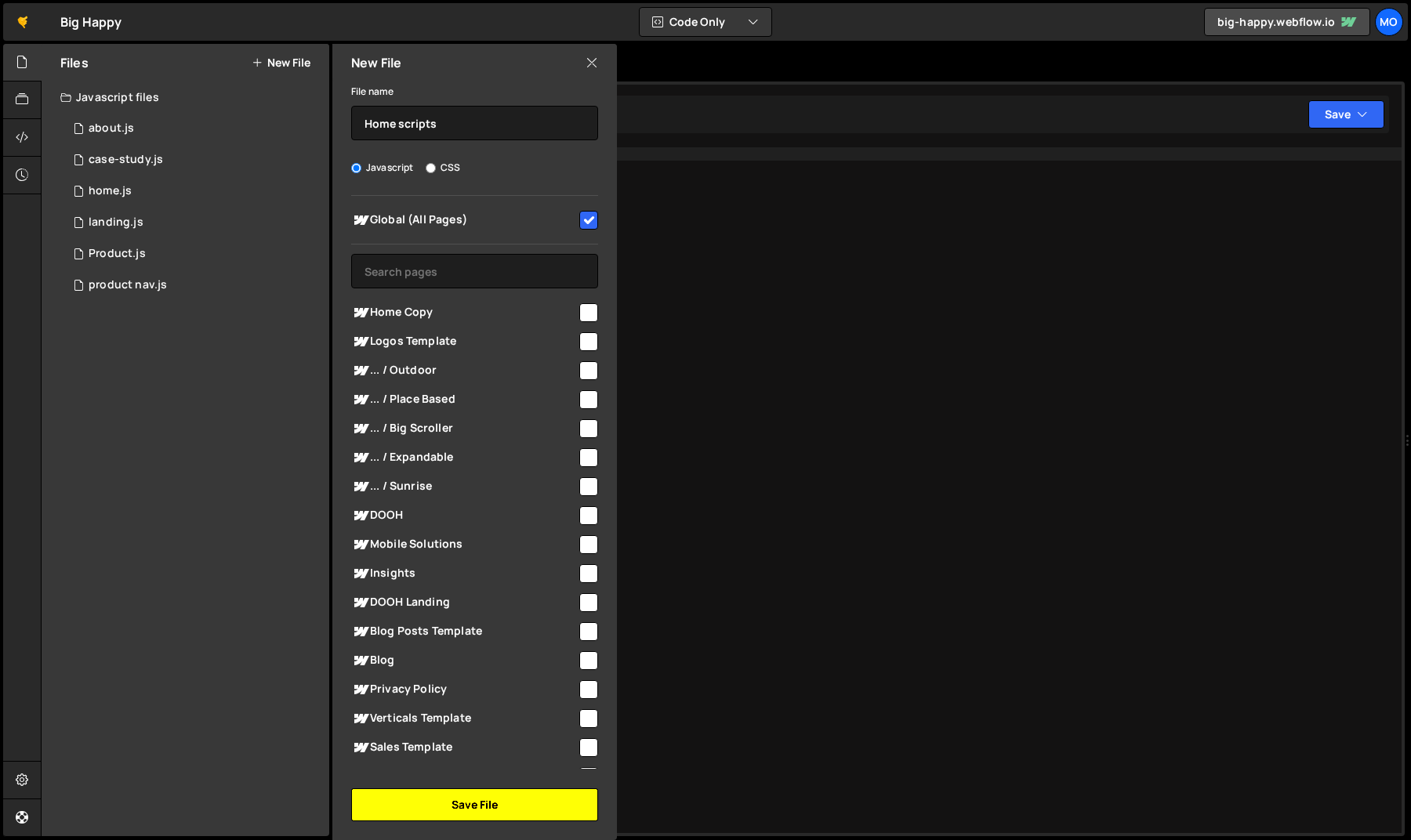 click on "Save File" at bounding box center [474, 805] 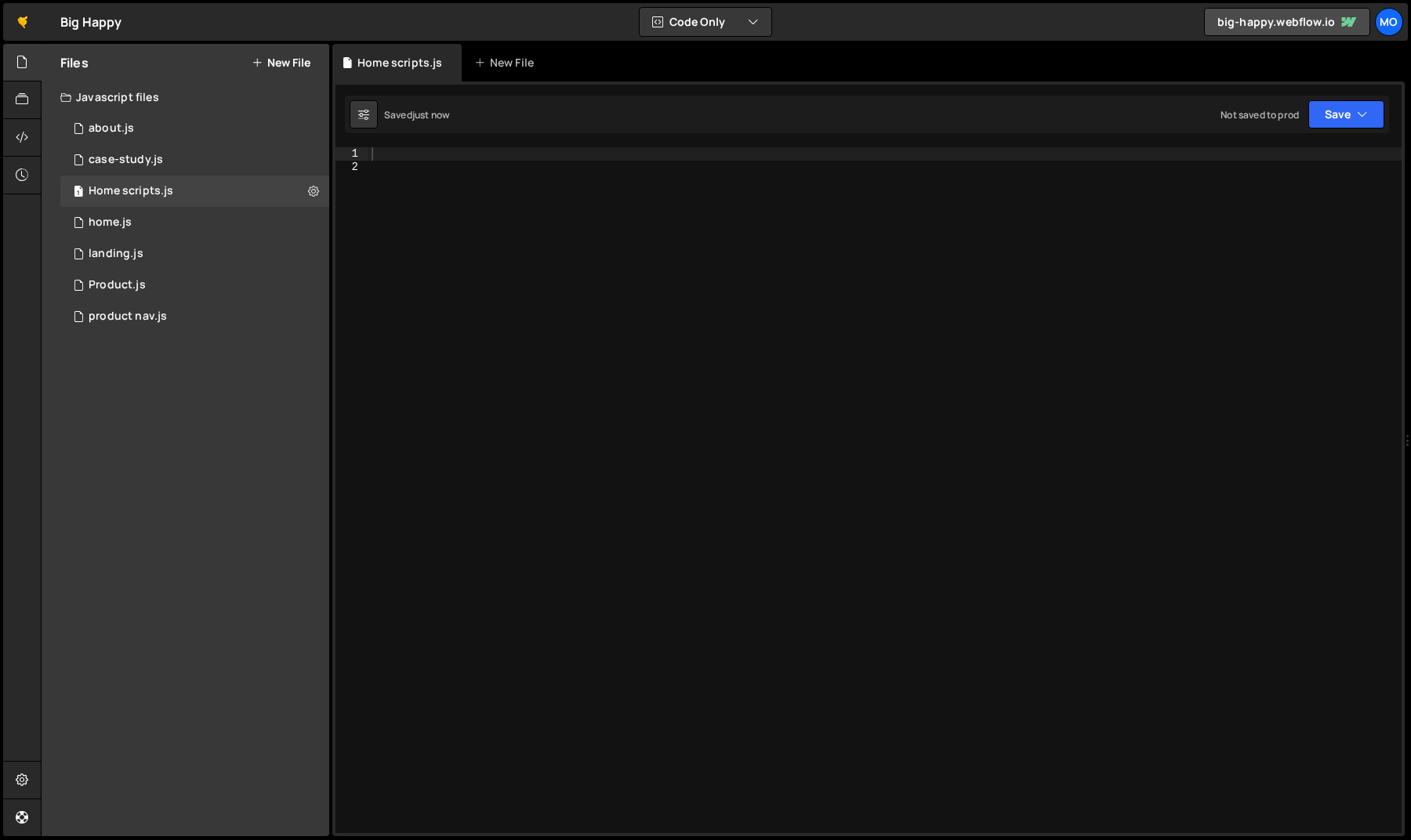 click at bounding box center [885, 503] 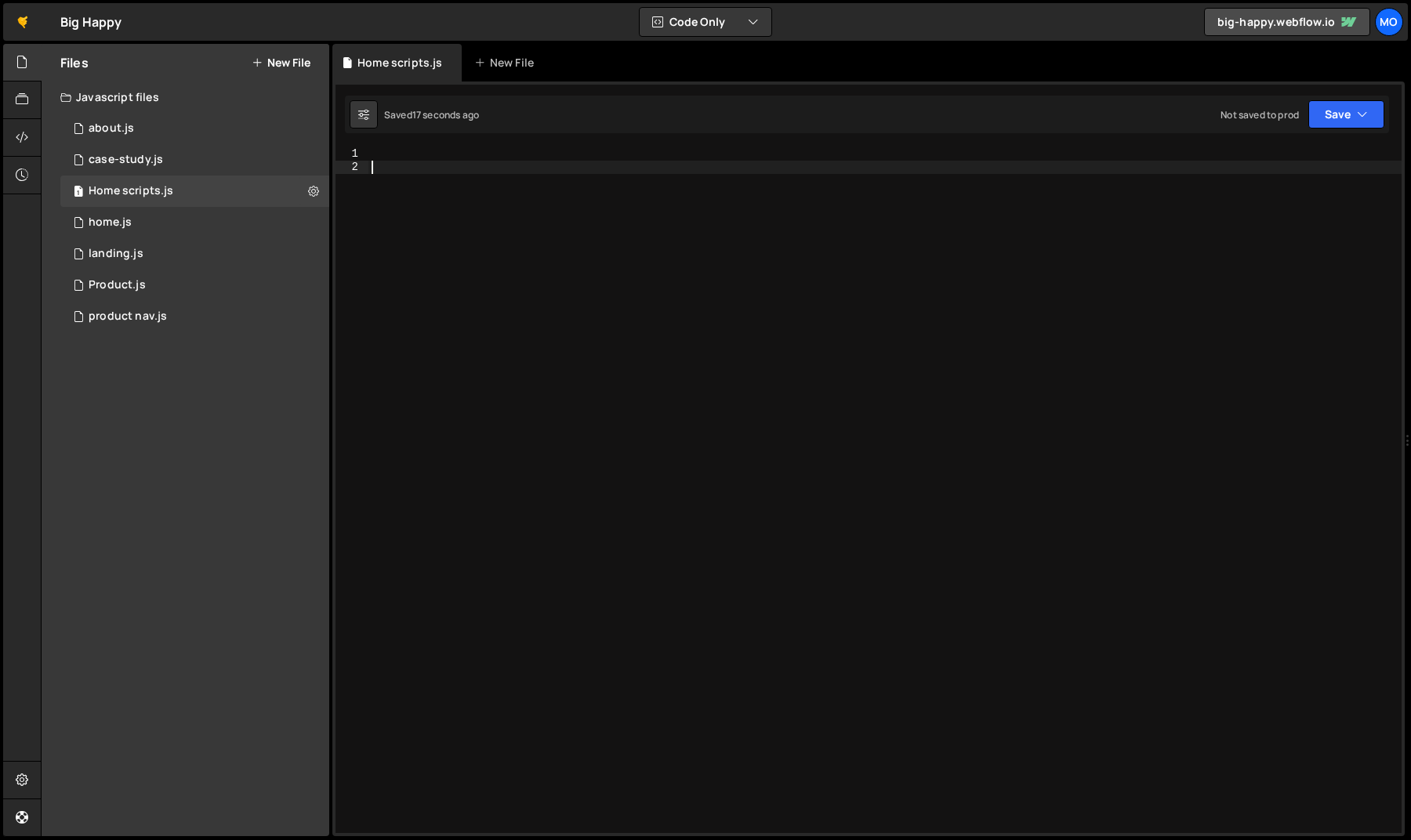 click at bounding box center [885, 503] 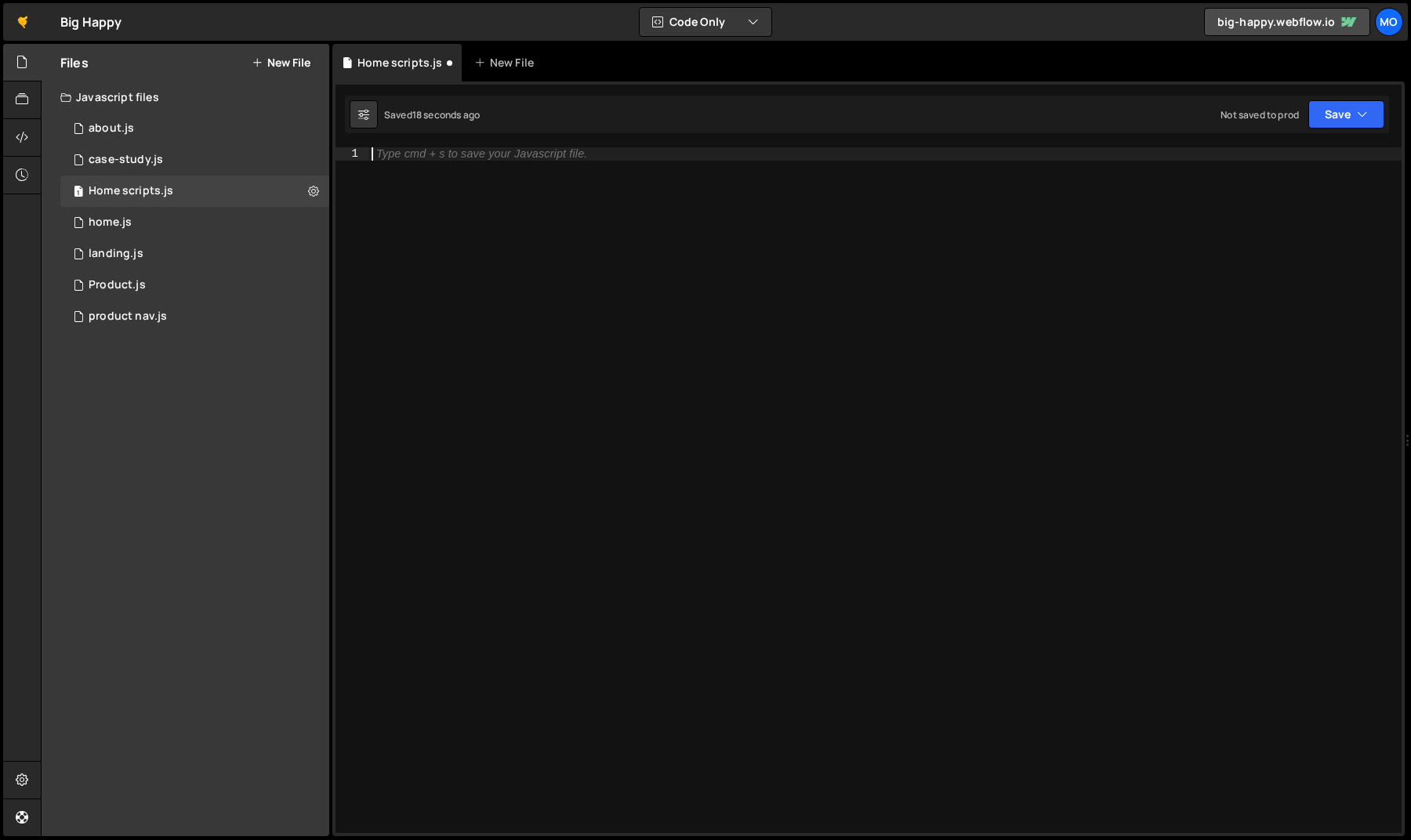 paste on "})();" 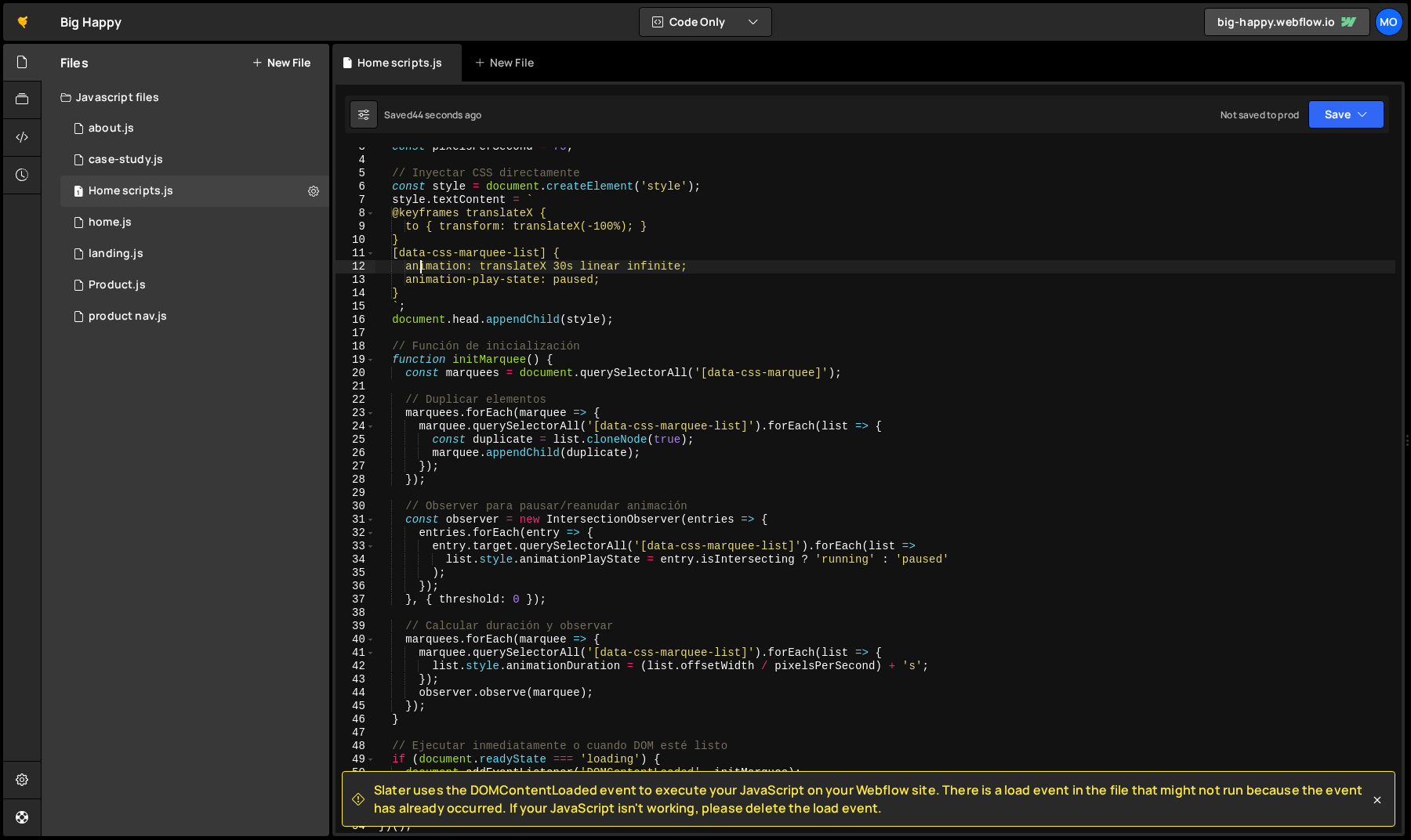 click on "const   pixelsPerSecond   =   75 ;    // Inyectar CSS directamente    const   style   =   document . createElement ( 'style' ) ;    style . textContent   =   `      @keyframes translateX {          to { transform: translateX(-100%); }      }      [data-css-marquee-list] {         animation: translateX 30s linear infinite;         animation-play-state: paused;      }    ` ;    document . head . appendChild ( style ) ;    // Función de inicialización    function   initMarquee ( )   {       const   marquees   =   document . querySelectorAll ( '[data-css-marquee]' ) ;       // Duplicar elementos       marquees . forEach ( marquee   =>   {          marquee . querySelectorAll ( '[data-css-marquee-list]' ) . forEach ( list   =>   {             const   duplicate   =   list . cloneNode ( true ) ;             marquee . appendChild ( duplicate ) ;          }) ;       }) ;       // Observer para pausar/reanudar animación       const   observer   =   new   IntersectionObserver ( entries   =>   {          entries . (" at bounding box center (885, 496) 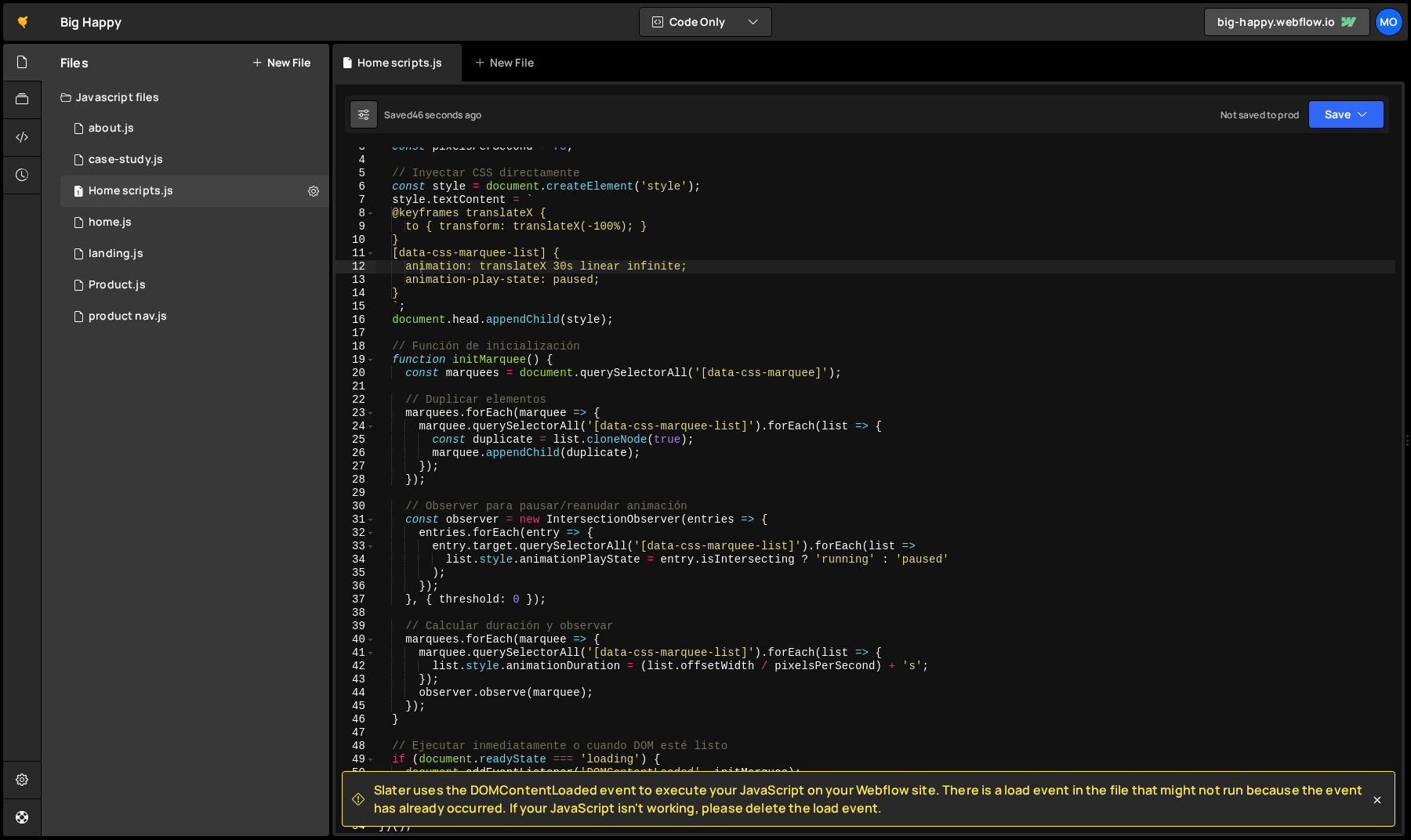 click at bounding box center [364, 114] 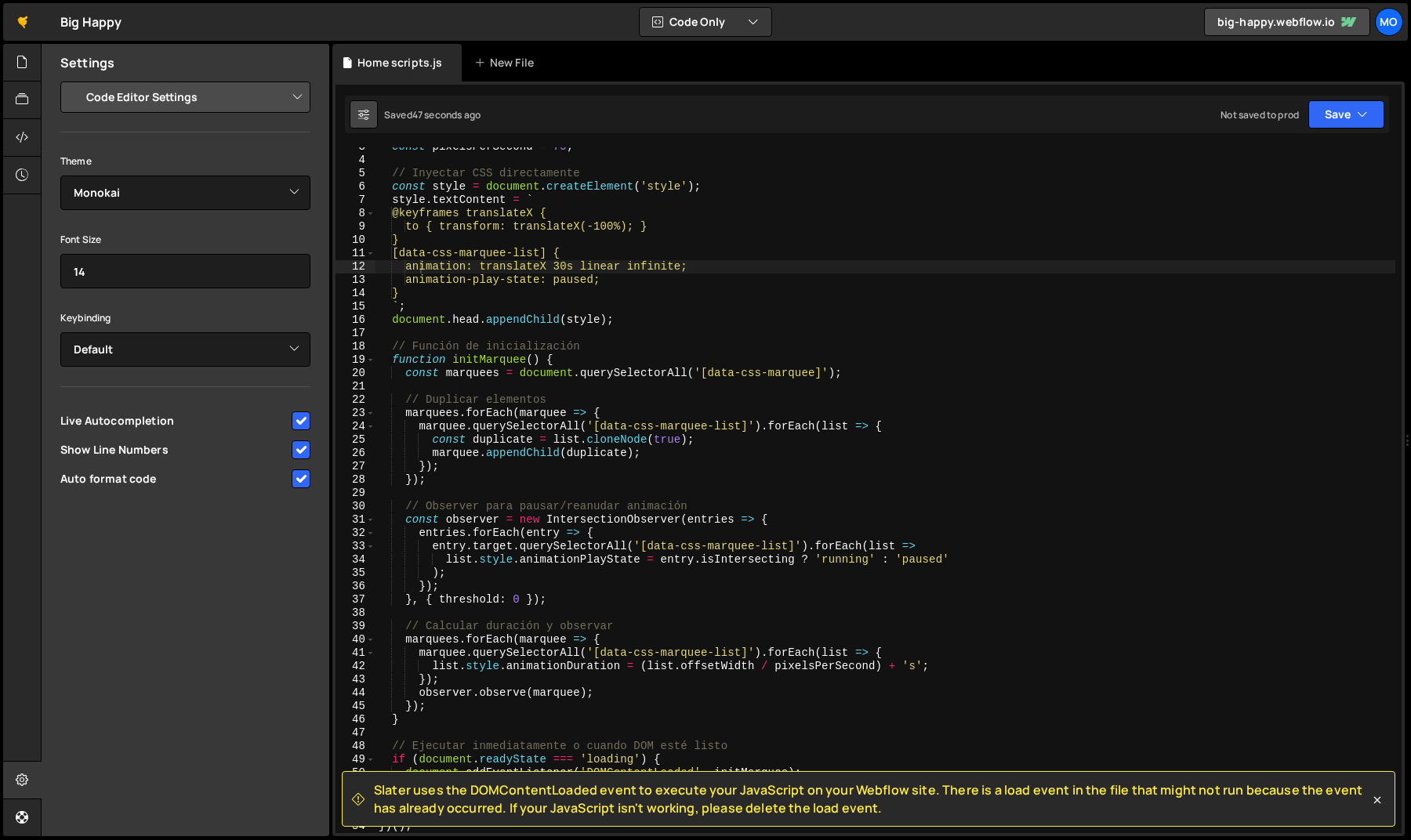 click at bounding box center [364, 114] 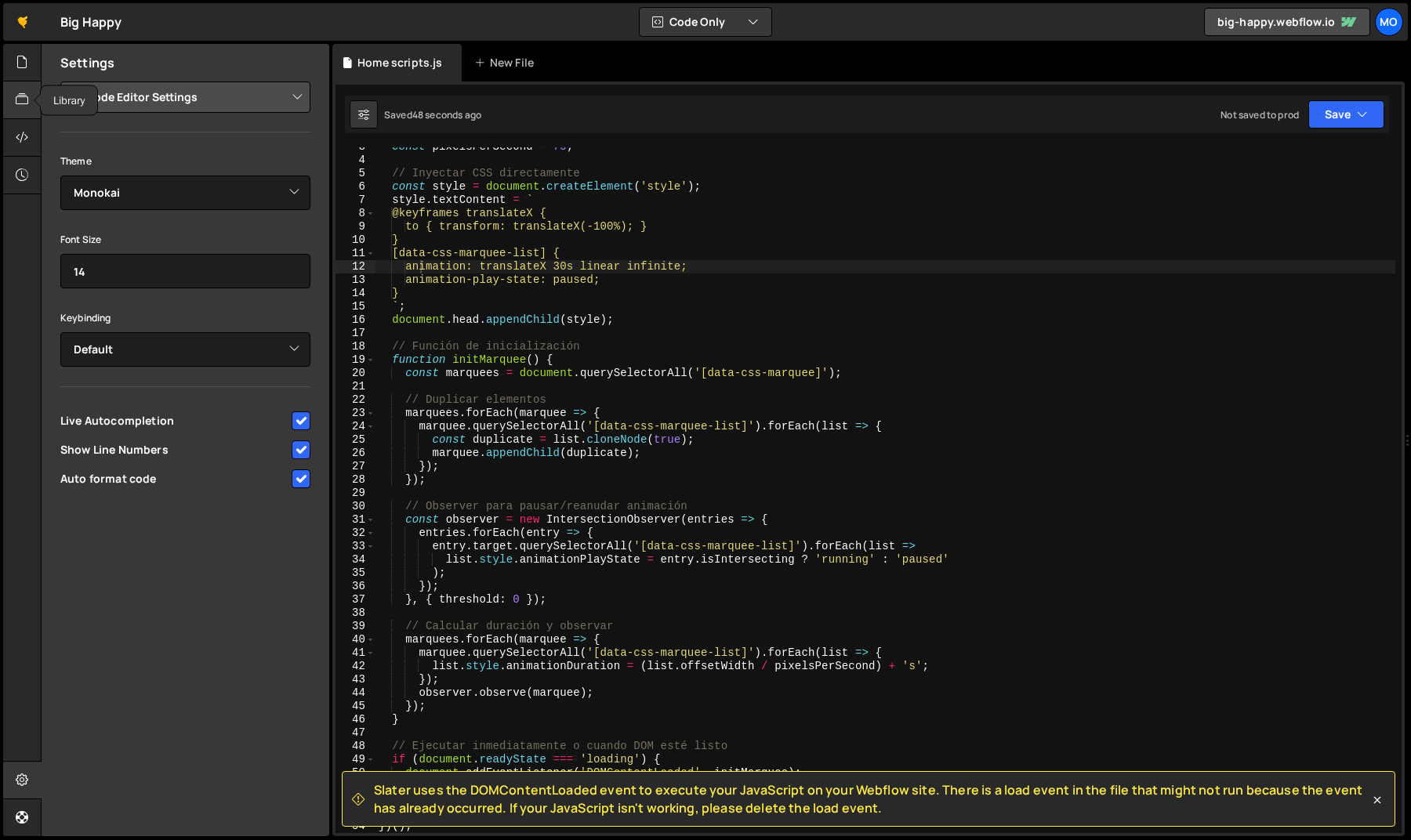 click at bounding box center (22, 100) 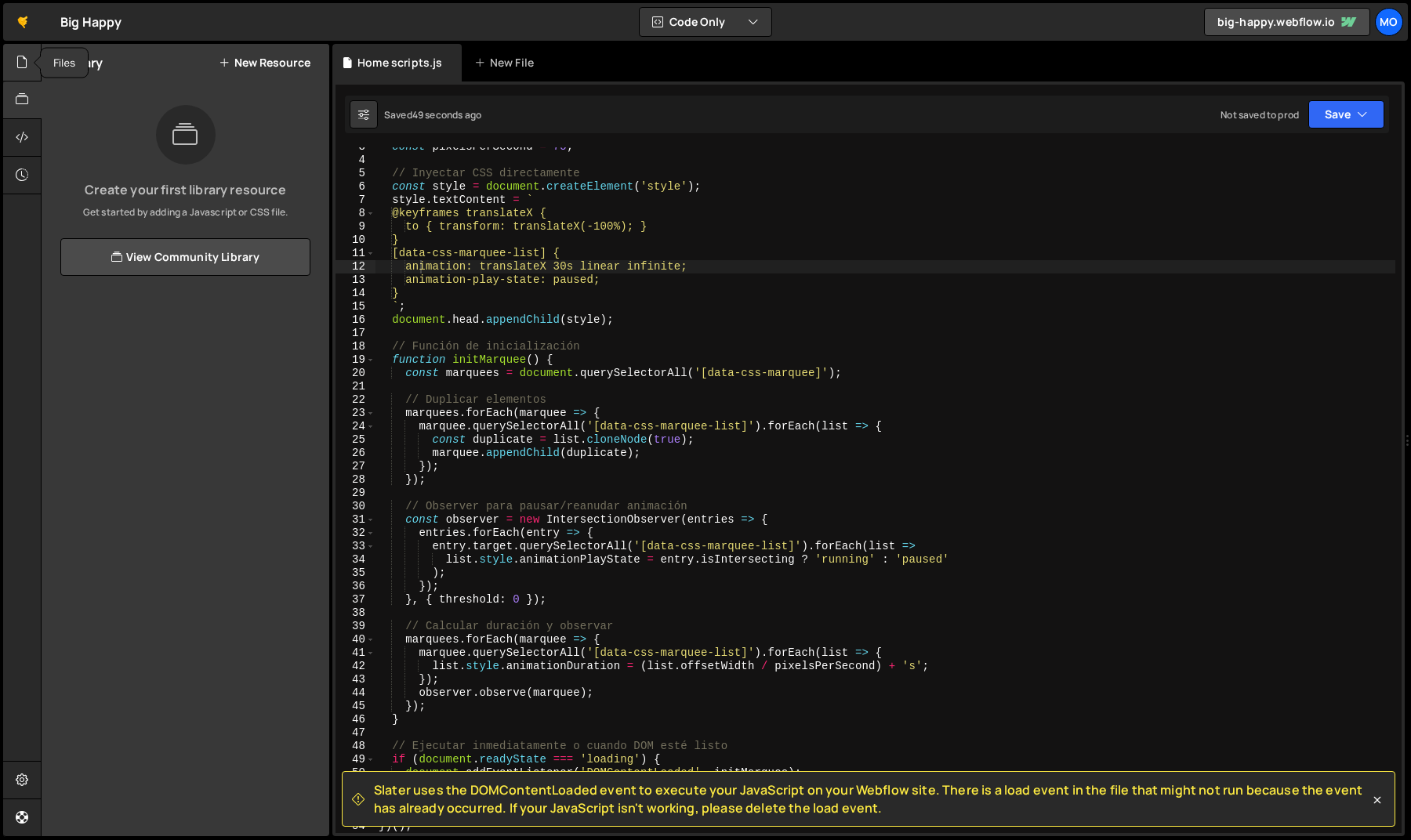 click at bounding box center [22, 63] 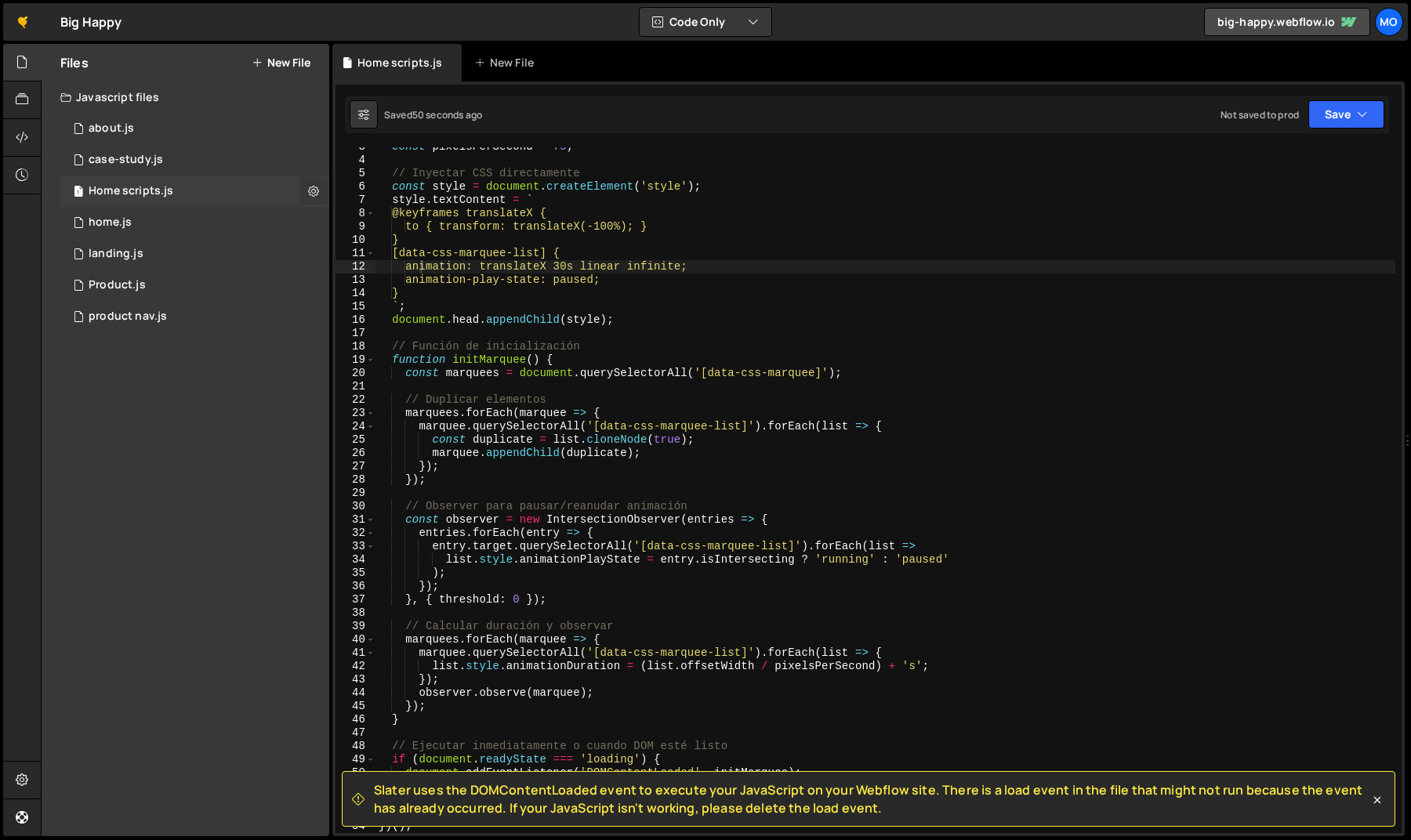 click at bounding box center (314, 190) 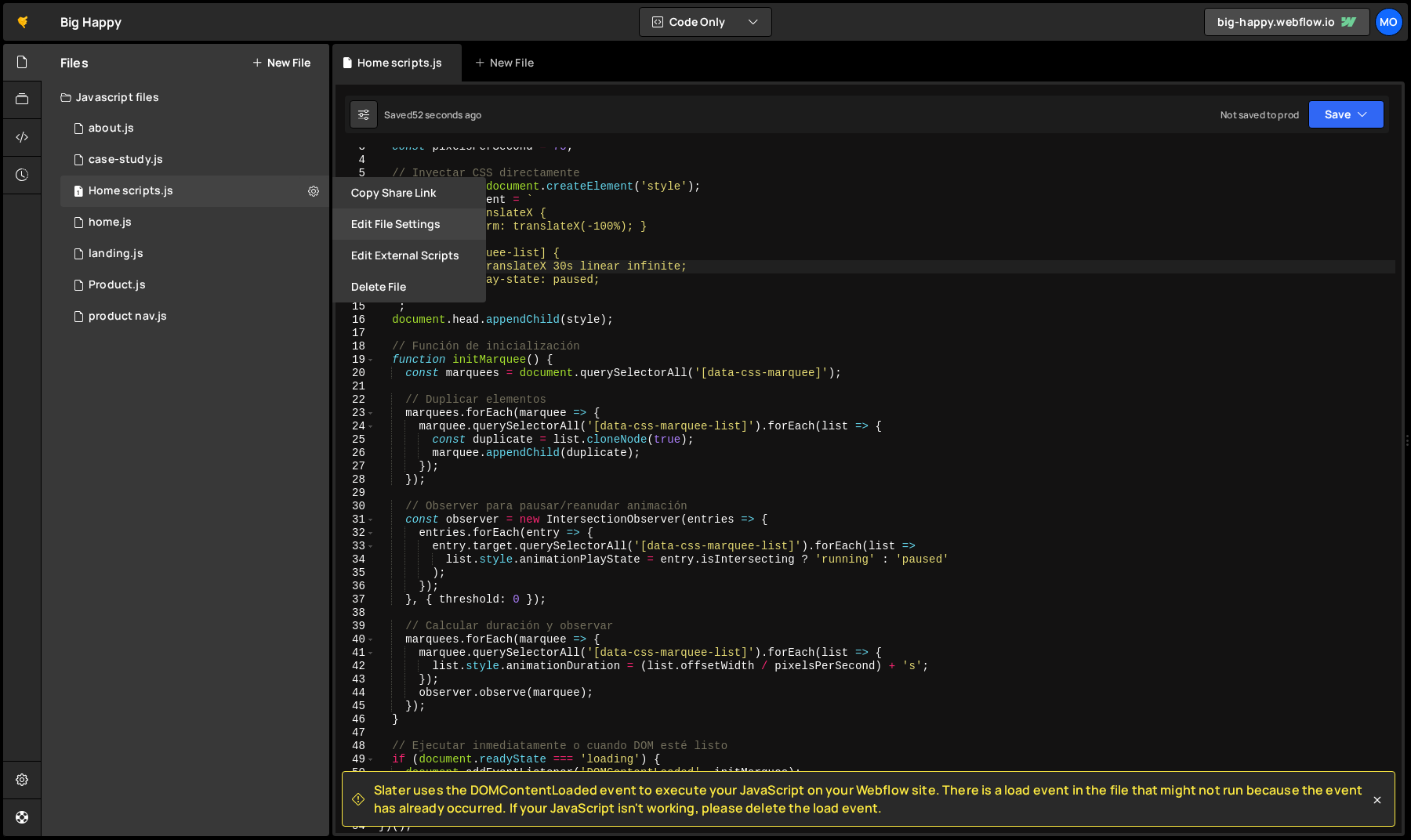 click on "Edit File Settings" at bounding box center (409, 224) 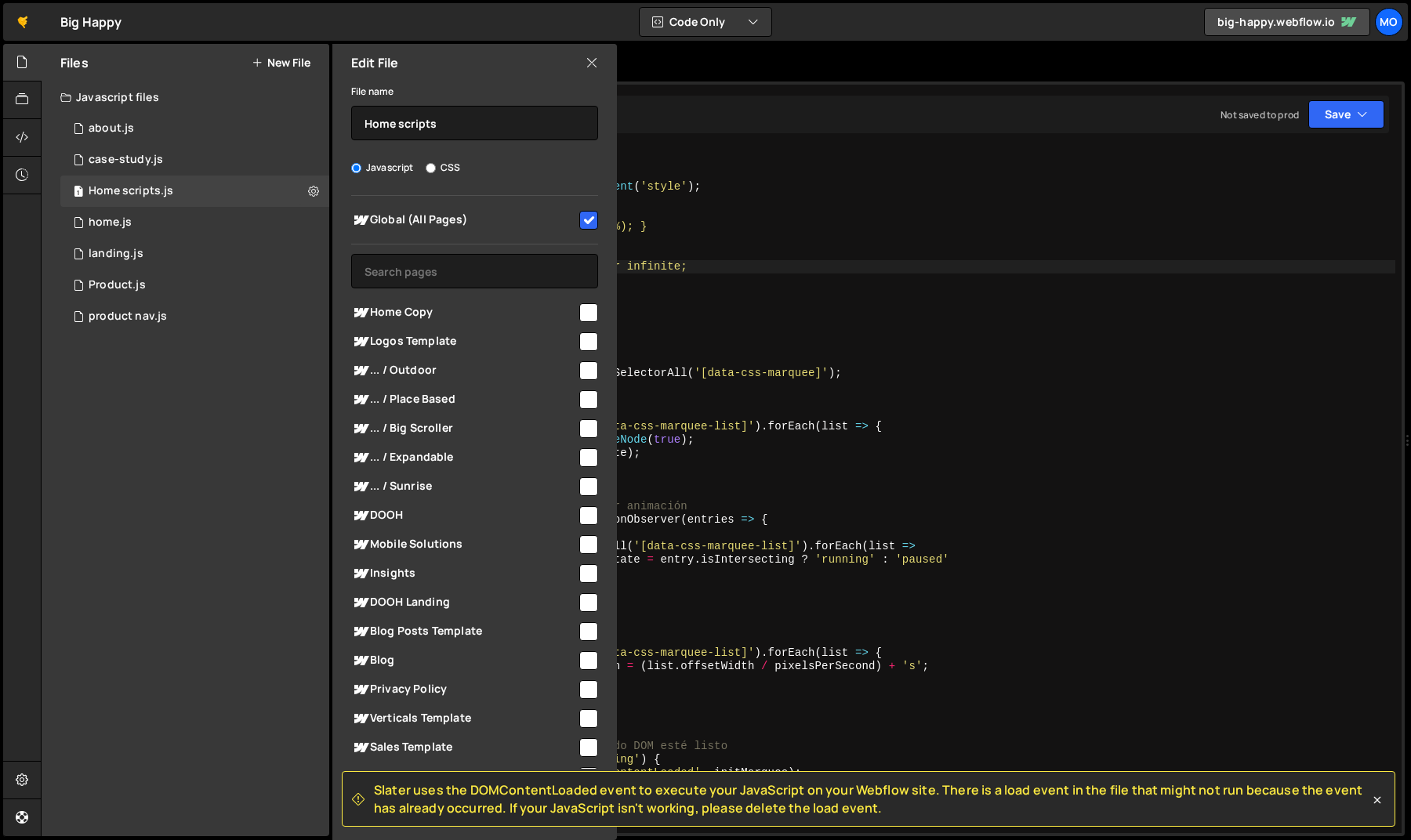 click on "const   pixelsPerSecond   =   75 ;    // Inyectar CSS directamente    const   style   =   document . createElement ( 'style' ) ;    style . textContent   =   `      @keyframes translateX {          to { transform: translateX(-100%); }      }      [data-css-marquee-list] {         animation: translateX 30s linear infinite;         animation-play-state: paused;      }    ` ;    document . head . appendChild ( style ) ;    // Función de inicialización    function   initMarquee ( )   {       const   marquees   =   document . querySelectorAll ( '[data-css-marquee]' ) ;       // Duplicar elementos       marquees . forEach ( marquee   =>   {          marquee . querySelectorAll ( '[data-css-marquee-list]' ) . forEach ( list   =>   {             const   duplicate   =   list . cloneNode ( true ) ;             marquee . appendChild ( duplicate ) ;          }) ;       }) ;       // Observer para pausar/reanudar animación       const   observer   =   new   IntersectionObserver ( entries   =>   {          entries . (" at bounding box center [885, 496] 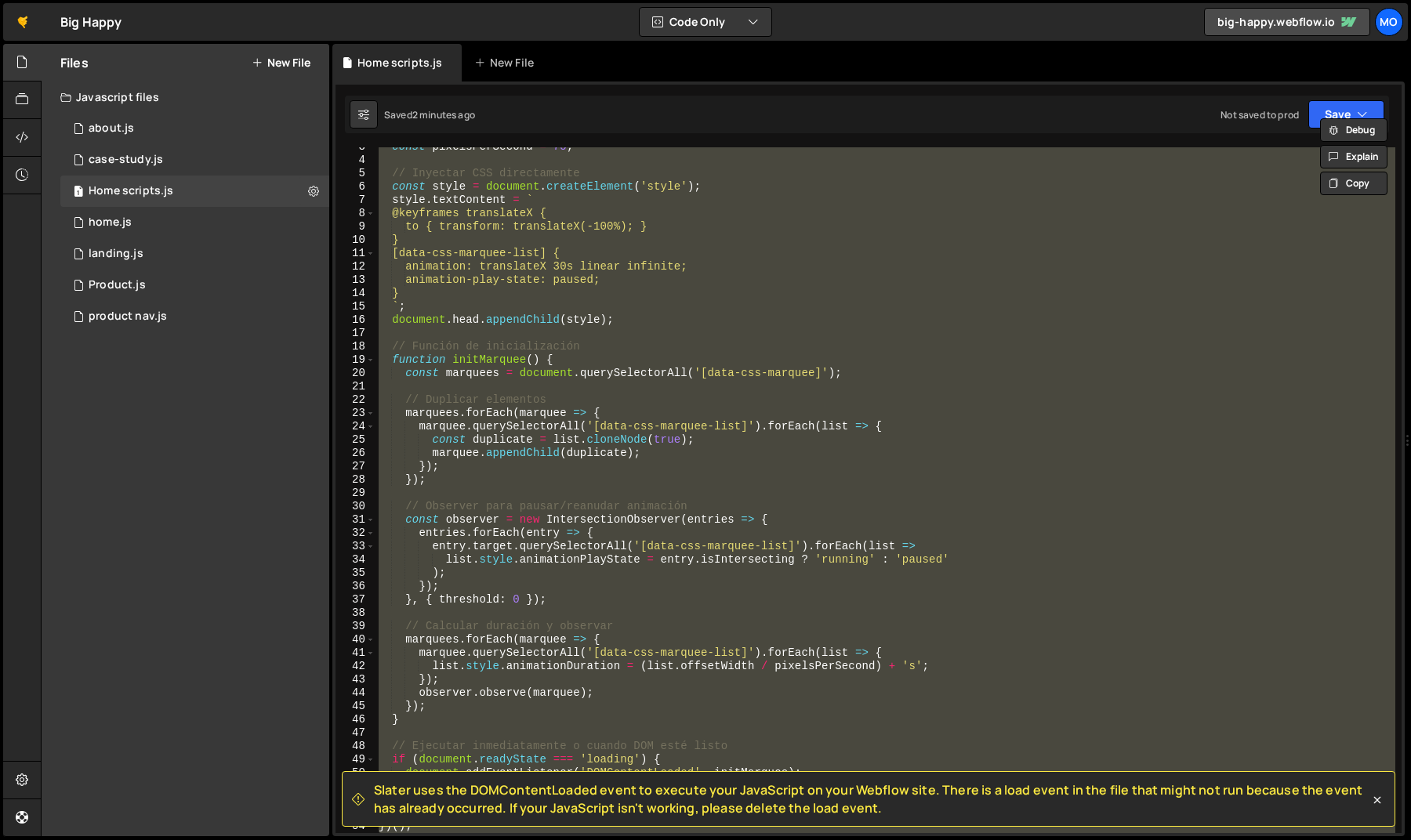 paste on ", 100);" 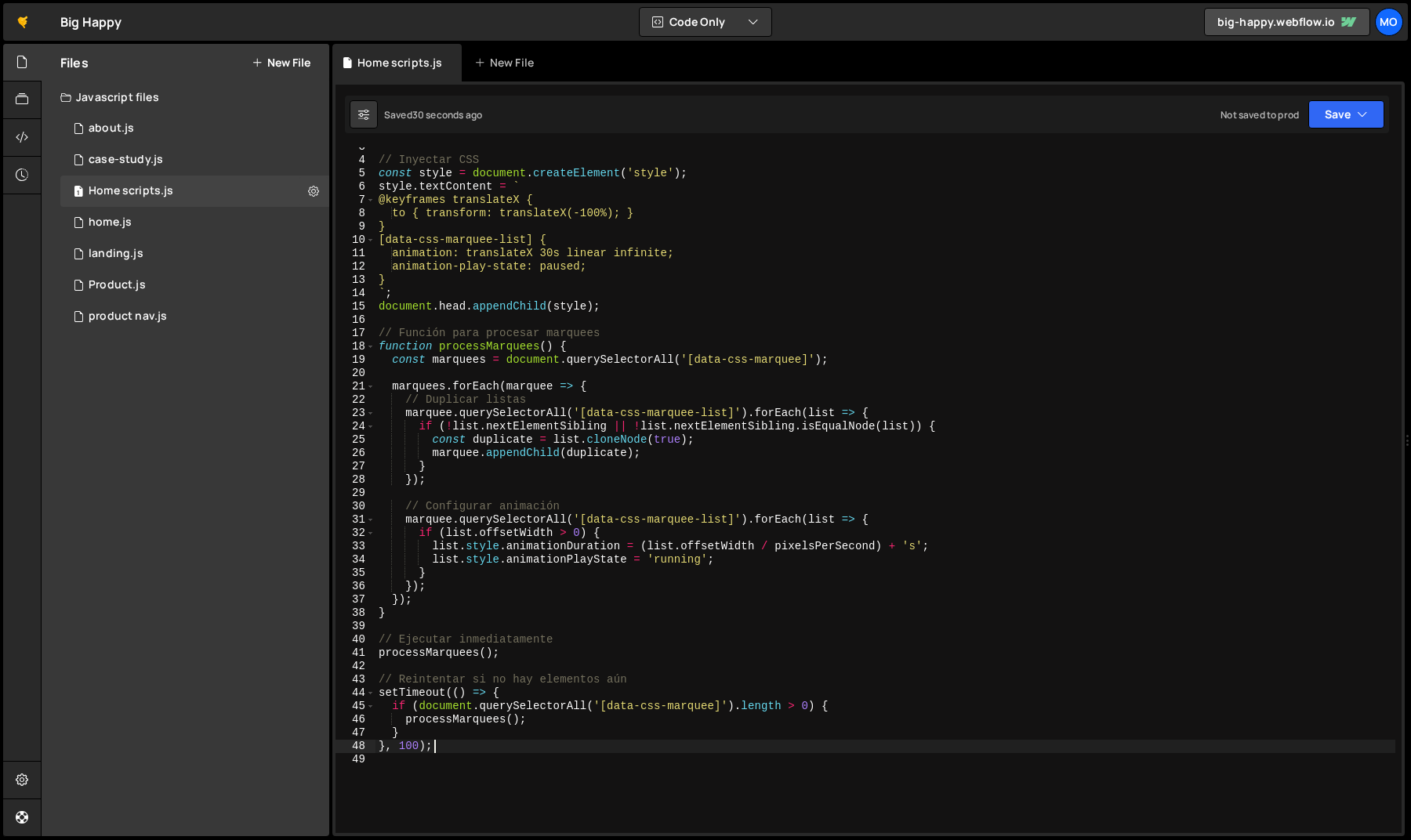 click on "// Inyectar CSS const   style   =   document . createElement ( 'style' ) ; style . textContent   =   `   @keyframes translateX {       to { transform: translateX(-100%); }   }   [data-css-marquee-list] {      animation: translateX 30s linear infinite;      animation-play-state: paused;   } ` ; document . head . appendChild ( style ) ; // Función para procesar marquees function   processMarquees ( )   {    const   marquees   =   document . querySelectorAll ( '[data-css-marquee]' ) ;    marquees . forEach ( marquee   =>   {       // Duplicar listas       marquee . querySelectorAll ( '[data-css-marquee-list]' ) . forEach ( list   =>   {          if   ( ! list . nextElementSibling   ||   ! list . nextElementSibling . isEqualNode ( list ))   {             const   duplicate   =   list . cloneNode ( true ) ;             marquee . appendChild ( duplicate ) ;          }       }) ;       // Configurar animación       marquee . querySelectorAll ( '[data-css-marquee-list]' ) . forEach ( list   =>   {          if   ( ." at bounding box center (885, 496) 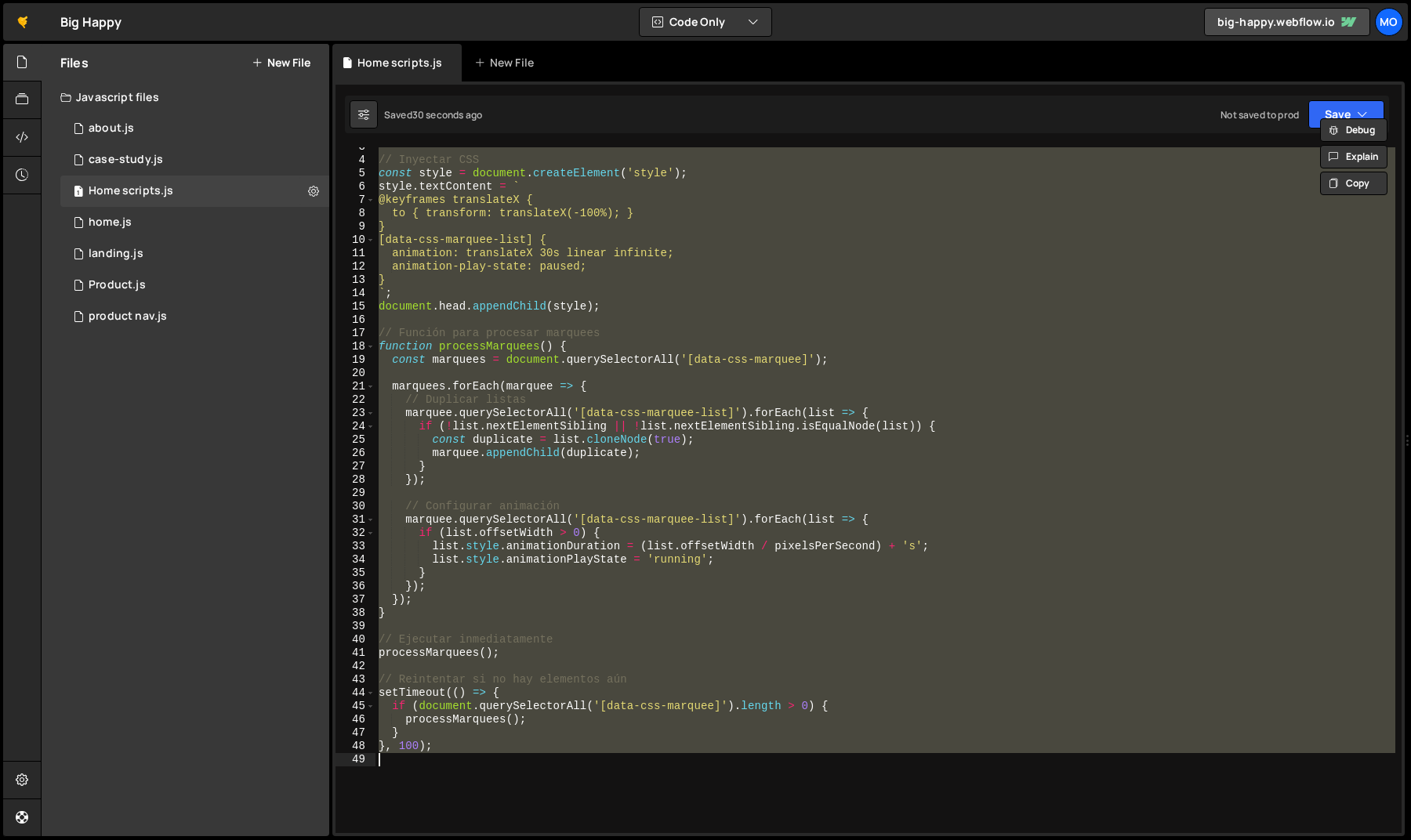 paste on ");" 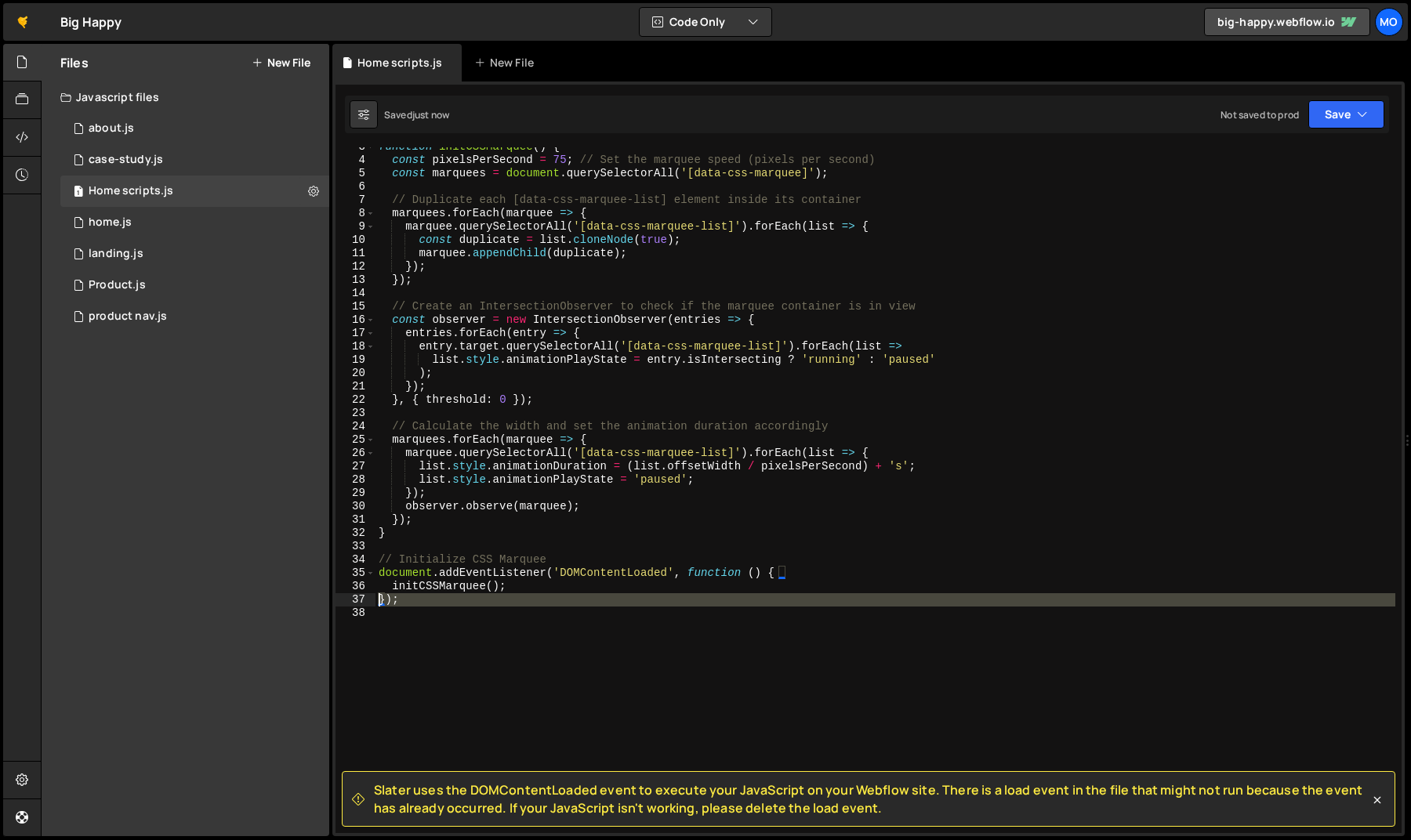drag, startPoint x: 414, startPoint y: 606, endPoint x: 366, endPoint y: 600, distance: 48.373546 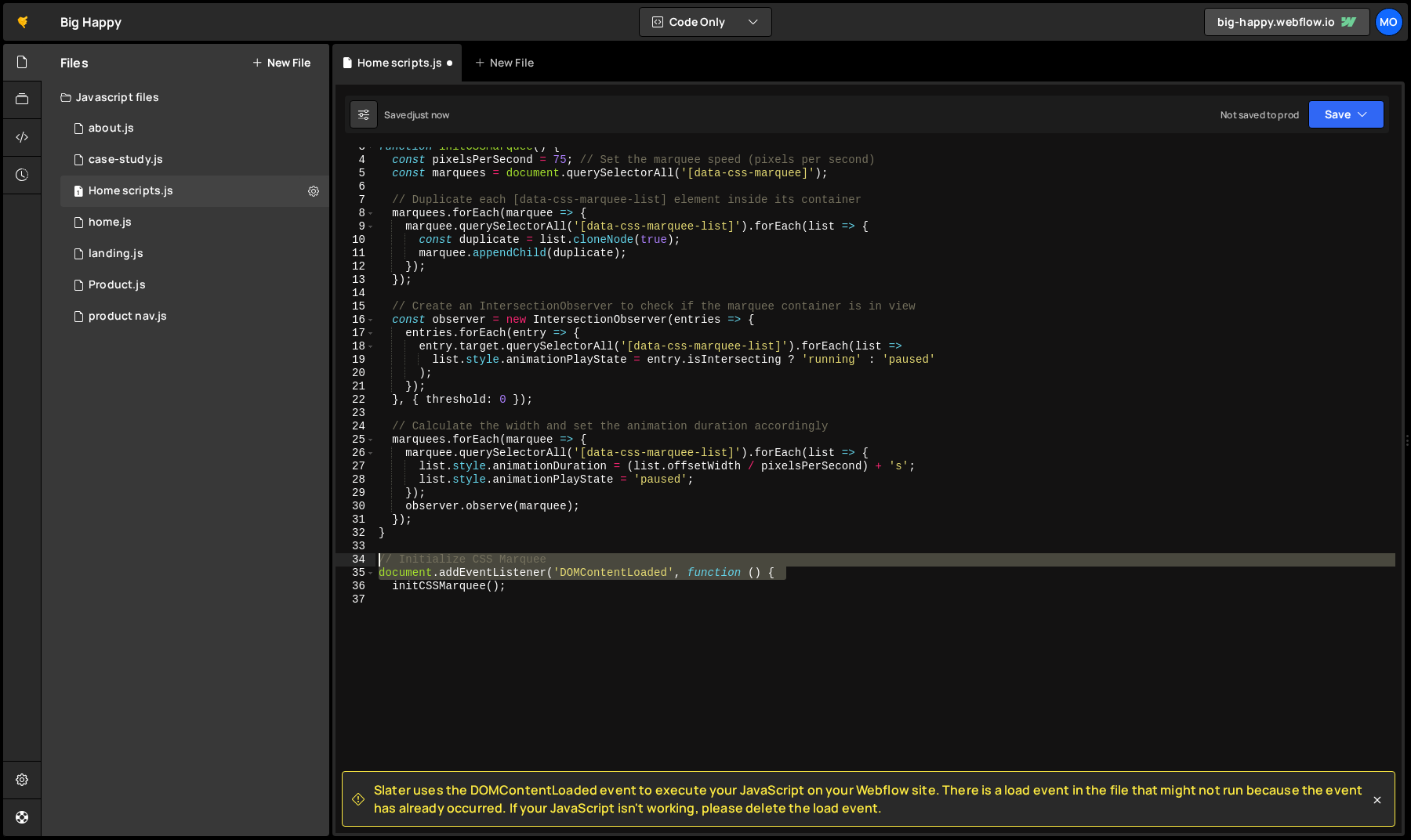 drag, startPoint x: 797, startPoint y: 570, endPoint x: 336, endPoint y: 566, distance: 461.0174 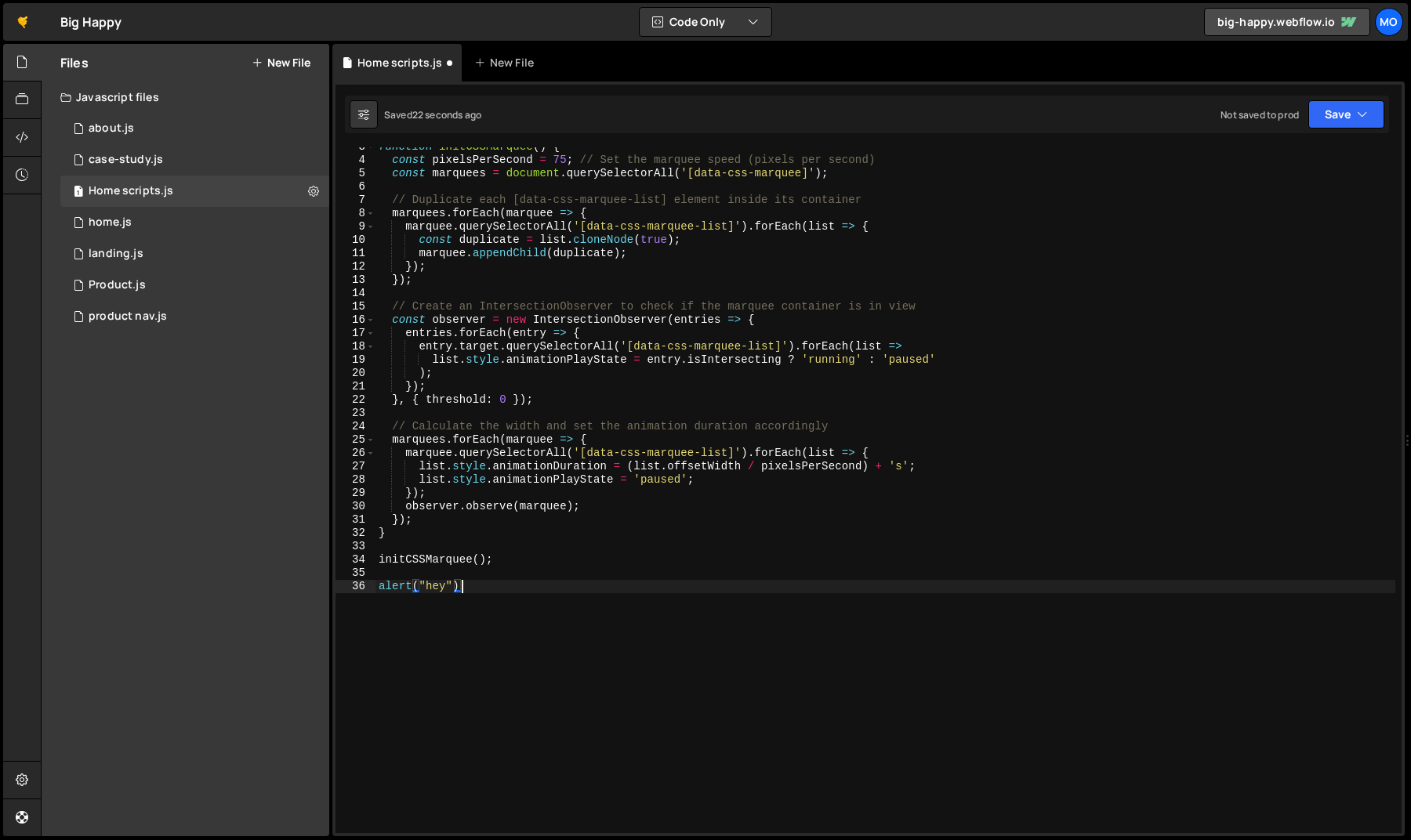 scroll, scrollTop: 0, scrollLeft: 5, axis: horizontal 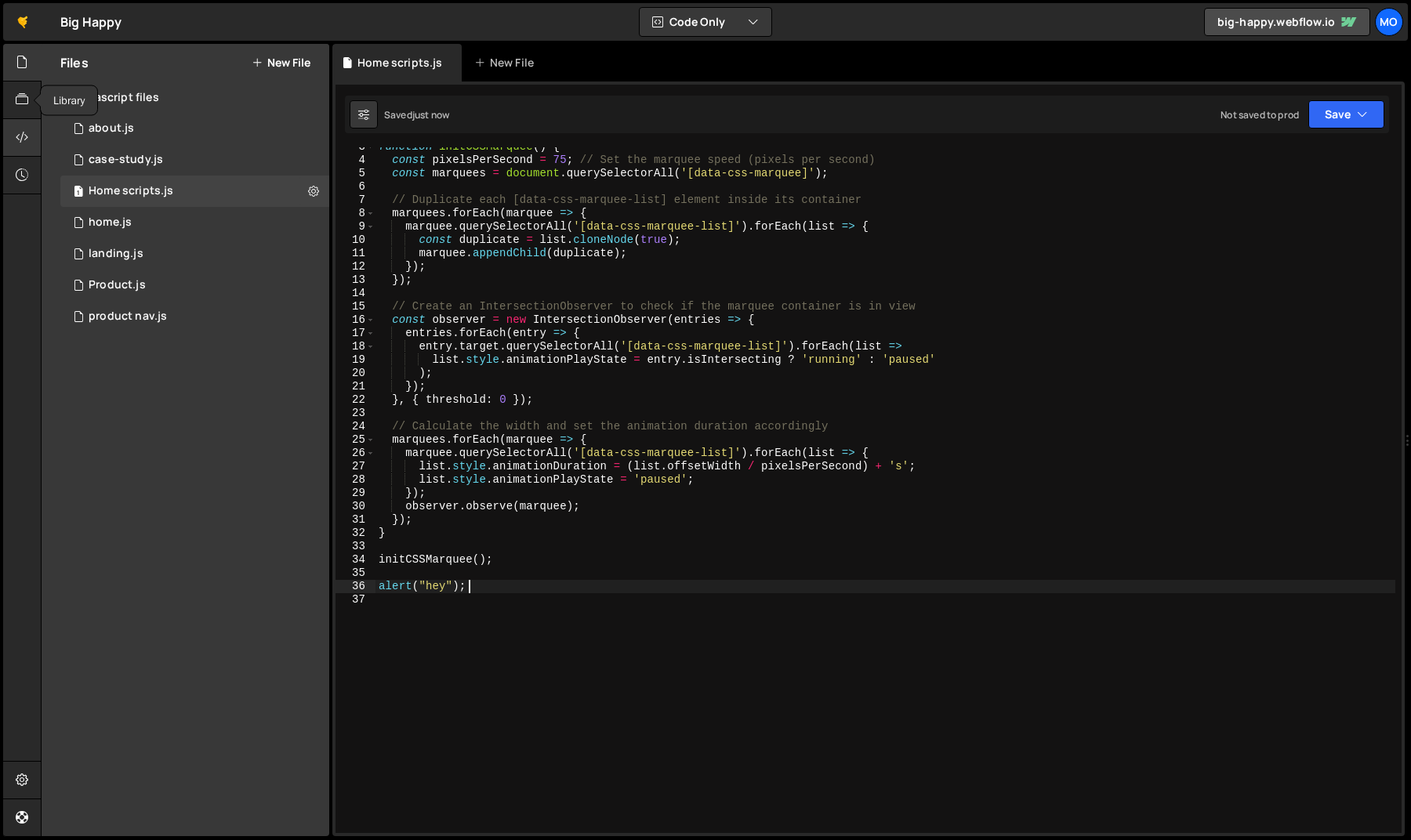 type on "alert("hey");" 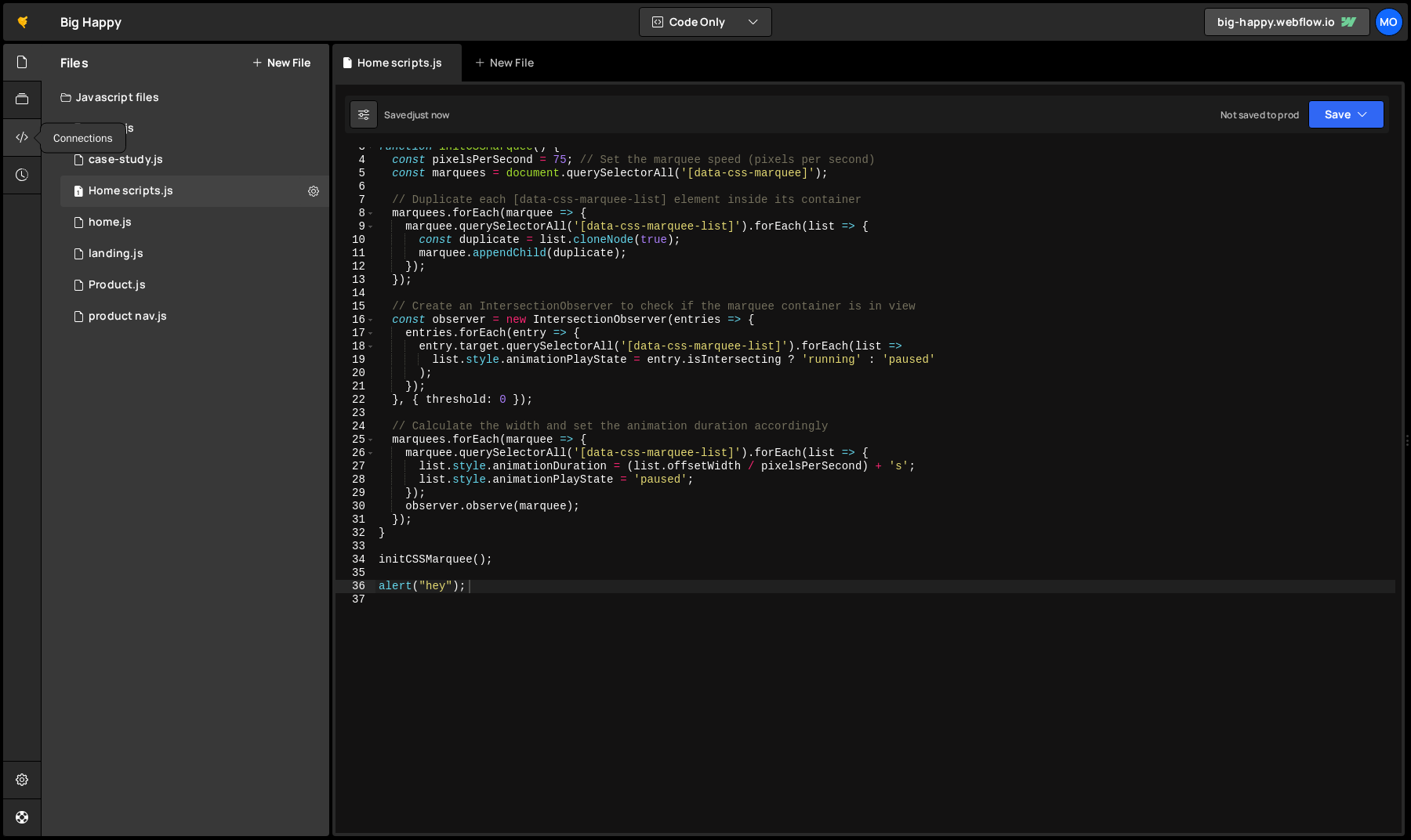 click at bounding box center (22, 137) 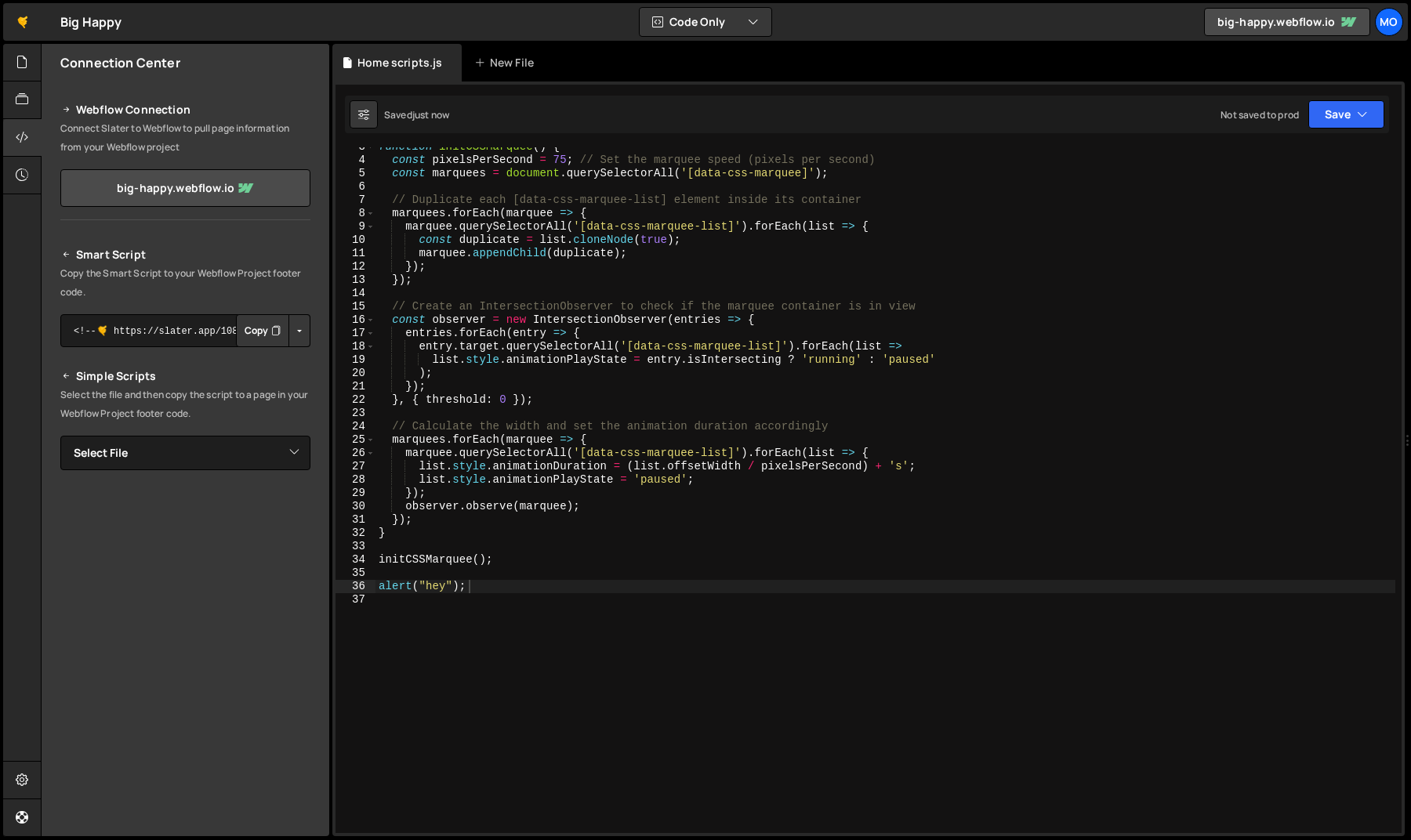 click on "Copy" at bounding box center [263, 331] 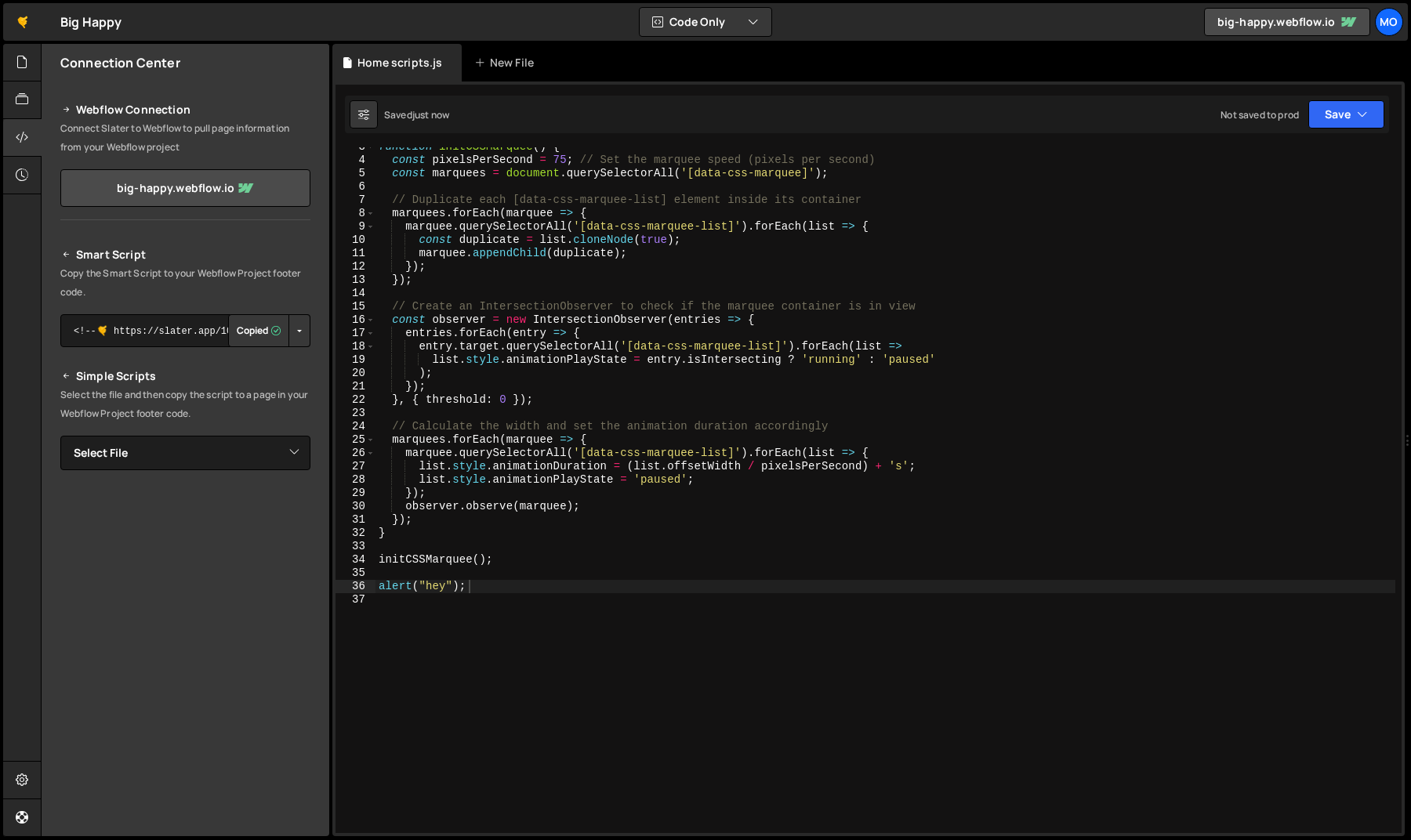 type 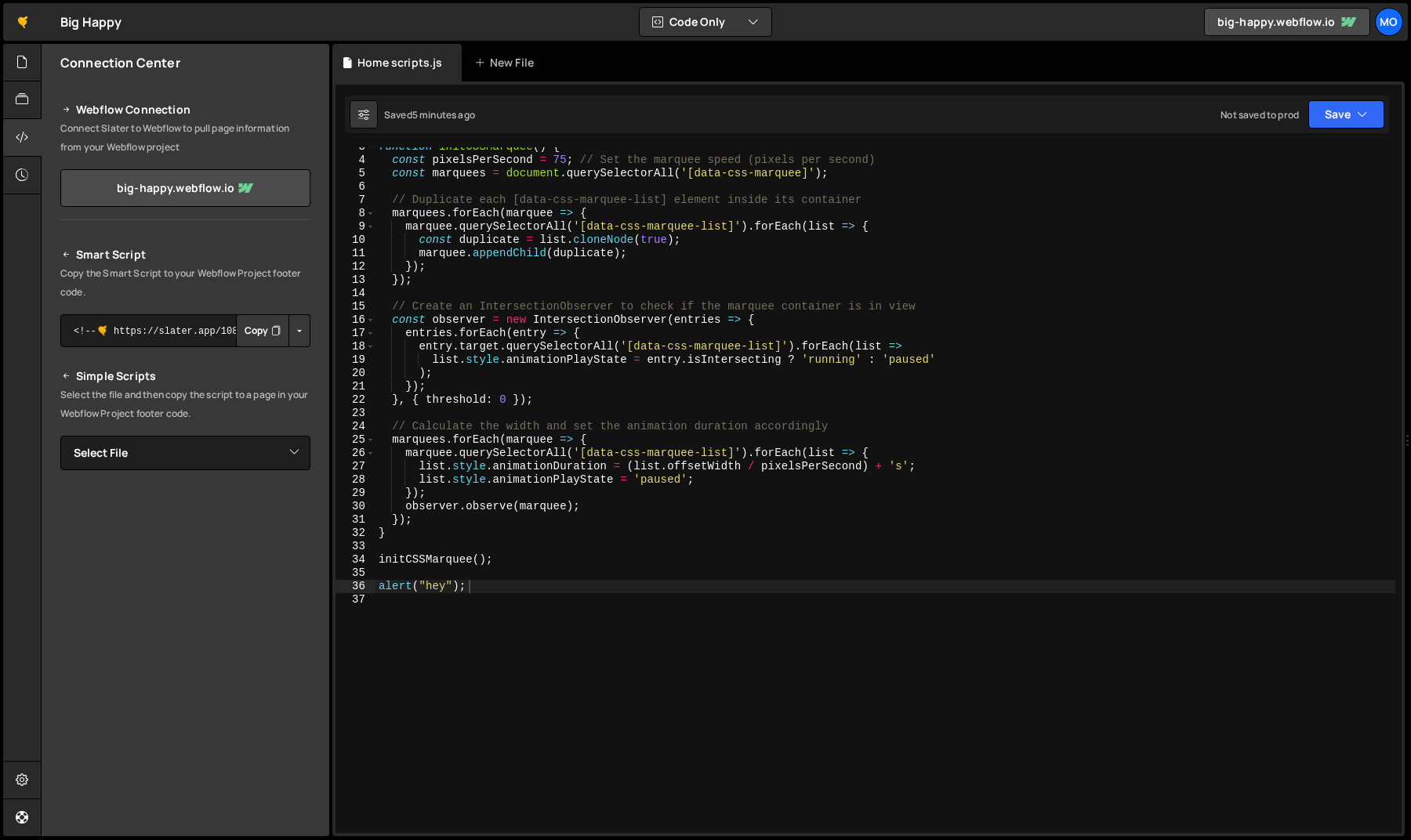 scroll, scrollTop: 0, scrollLeft: 0, axis: both 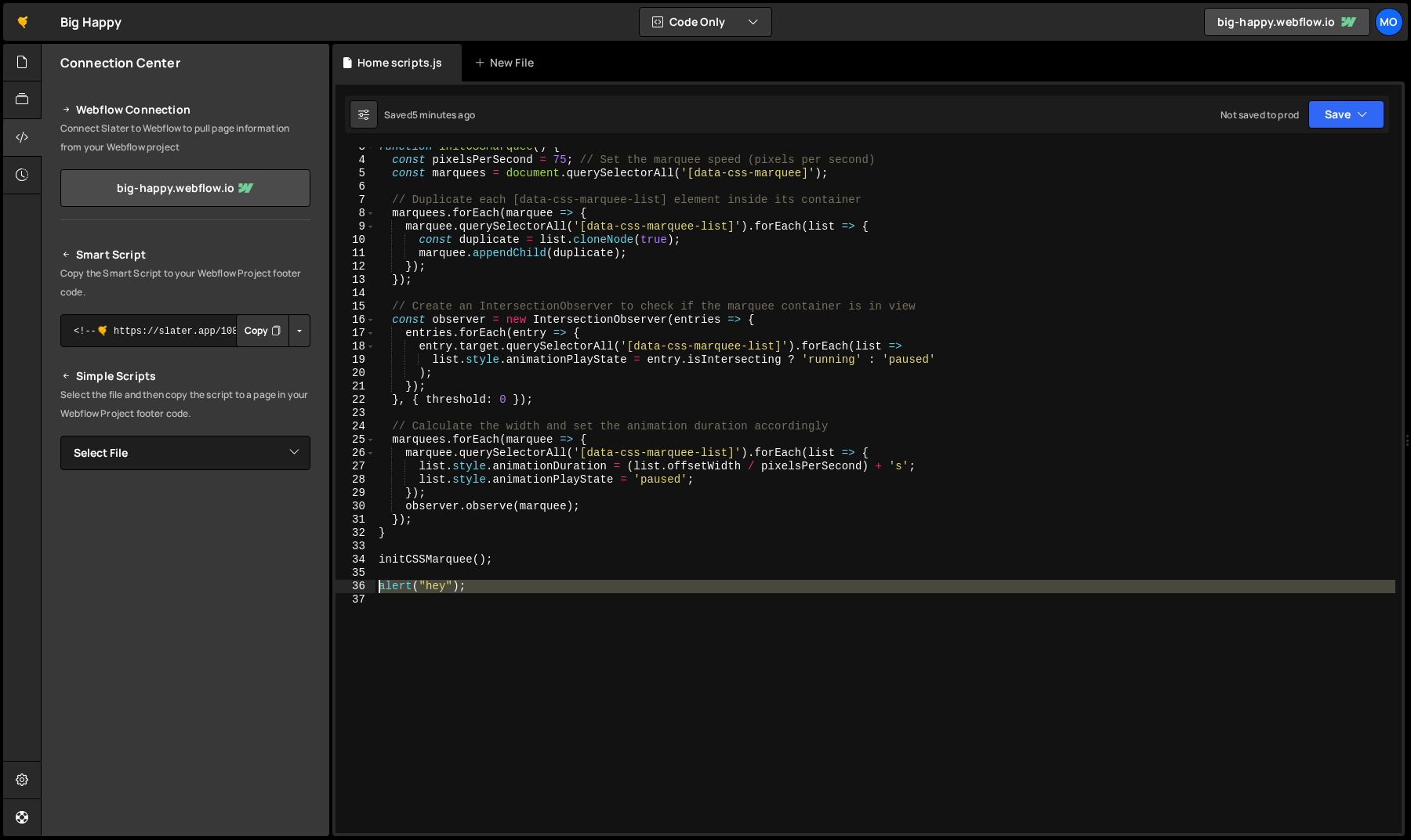 drag, startPoint x: 498, startPoint y: 602, endPoint x: 333, endPoint y: 581, distance: 166.331 